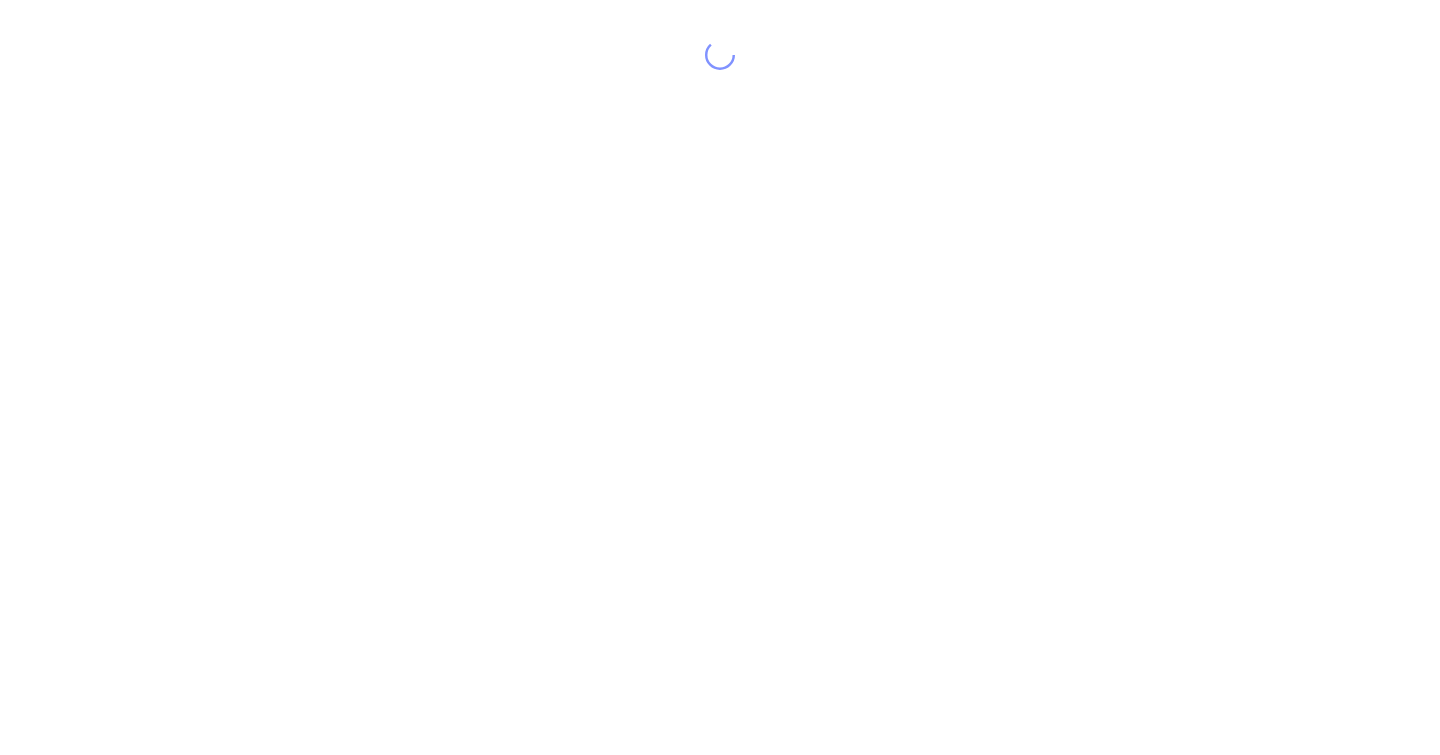 scroll, scrollTop: 0, scrollLeft: 0, axis: both 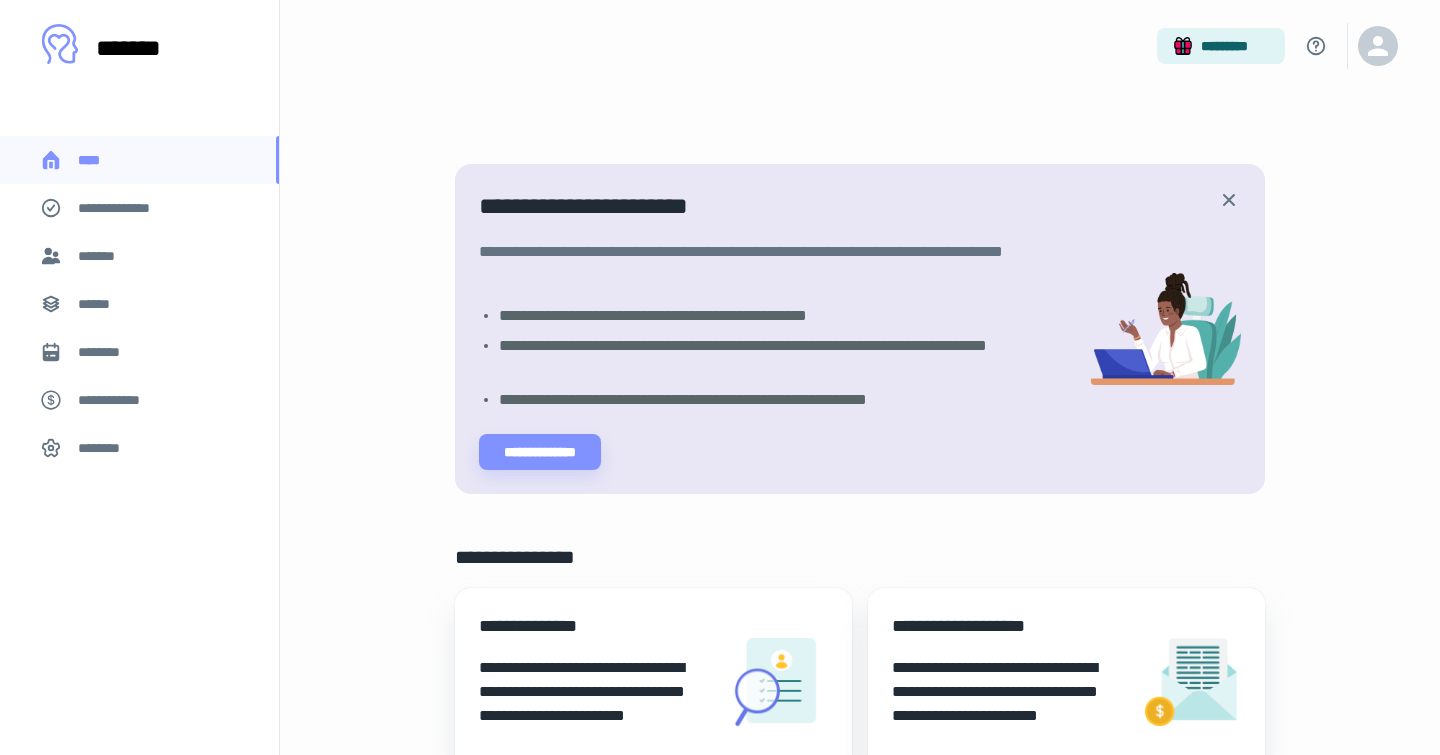 click on "*******" at bounding box center [139, 256] 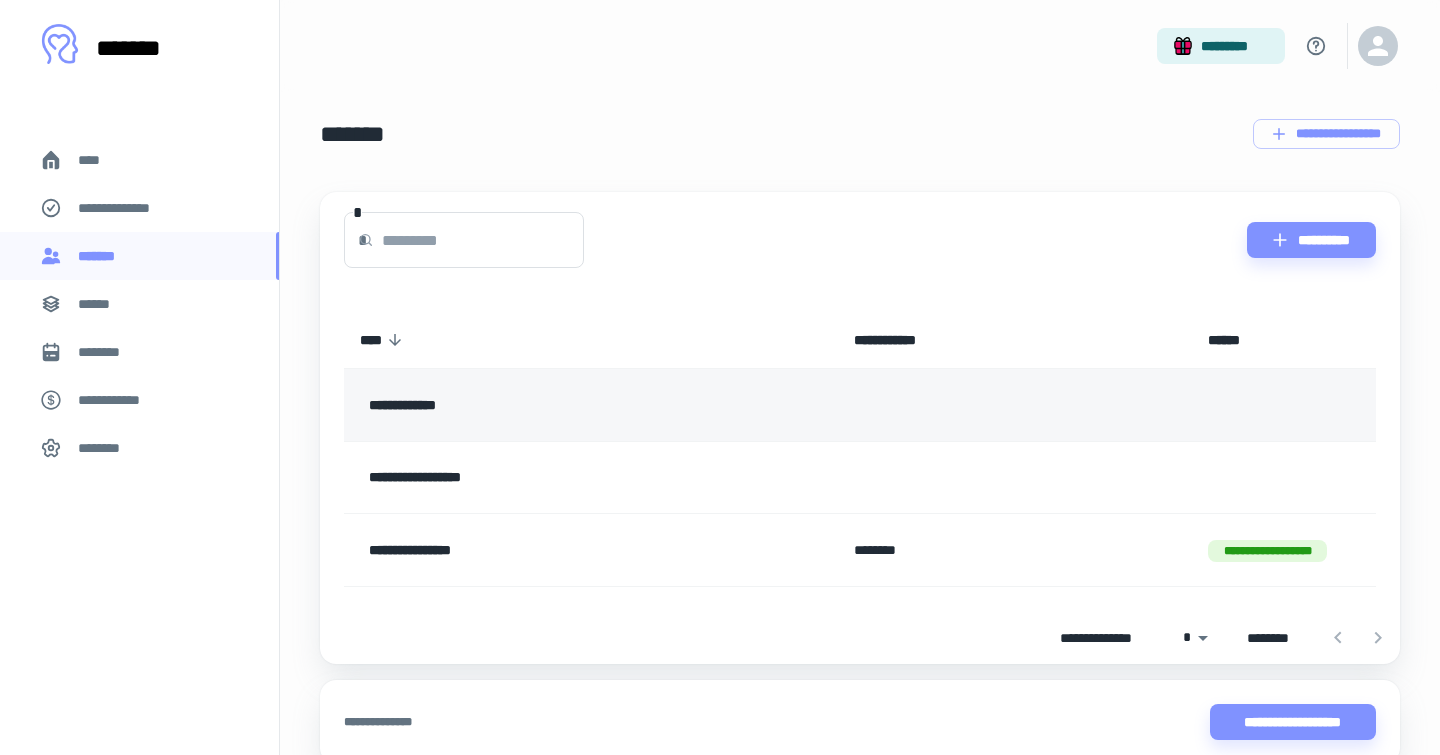 click on "**********" at bounding box center (547, 405) 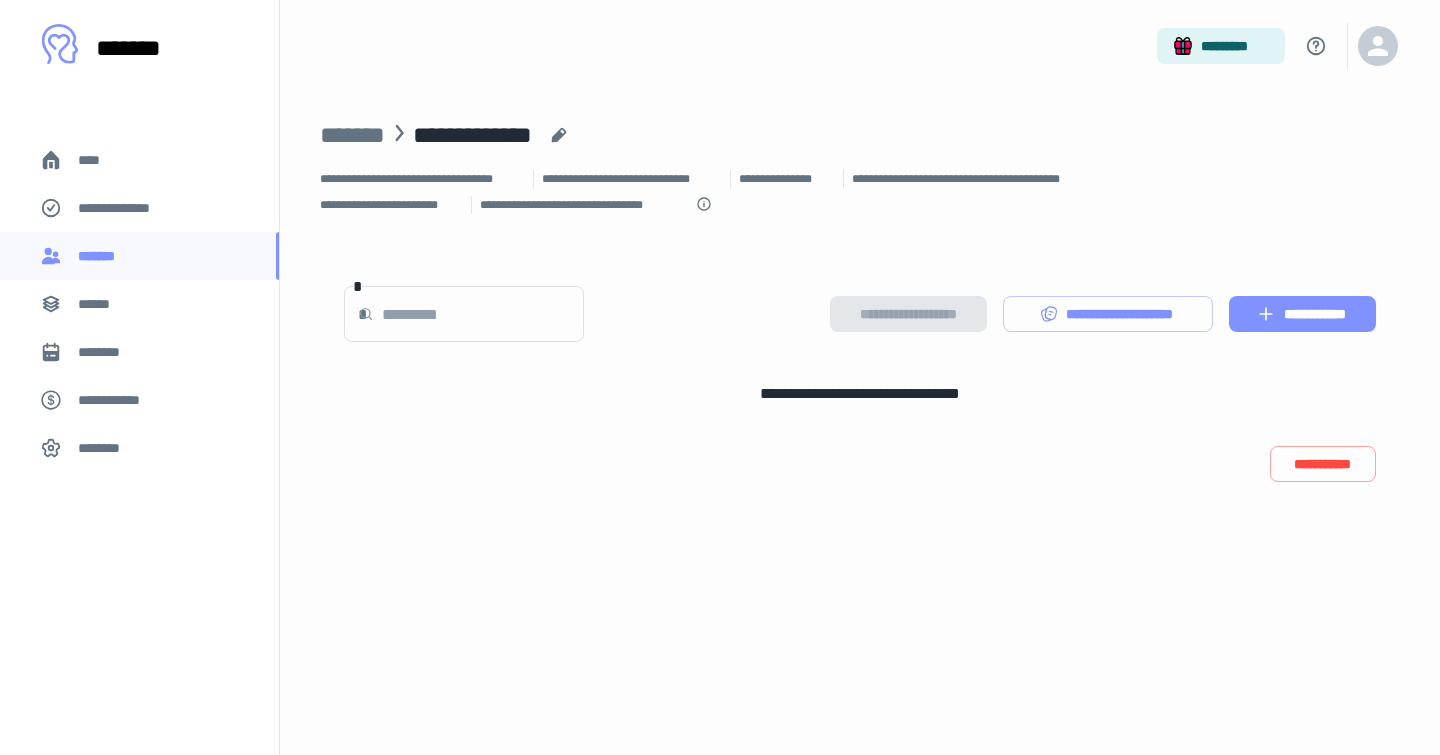 click on "**********" at bounding box center (1302, 314) 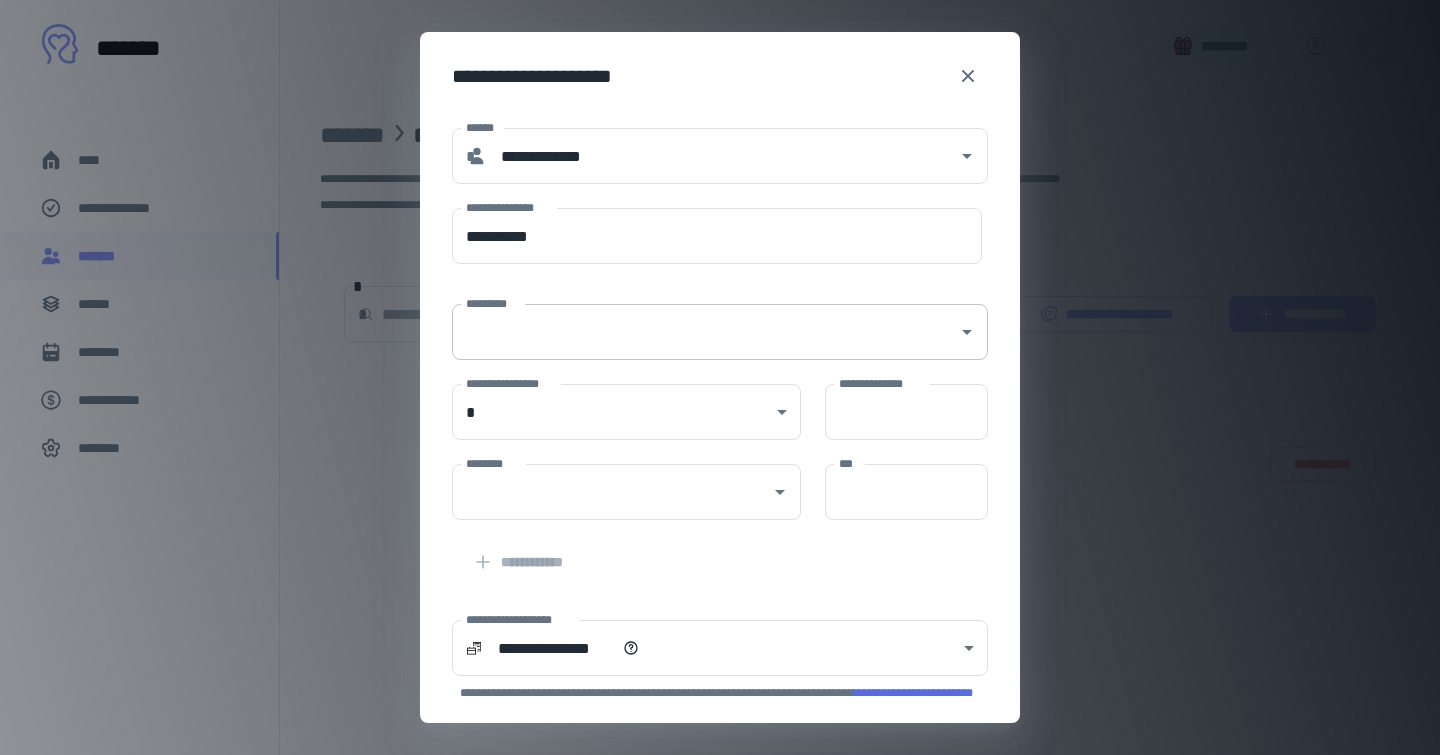 click on "*********" at bounding box center [705, 332] 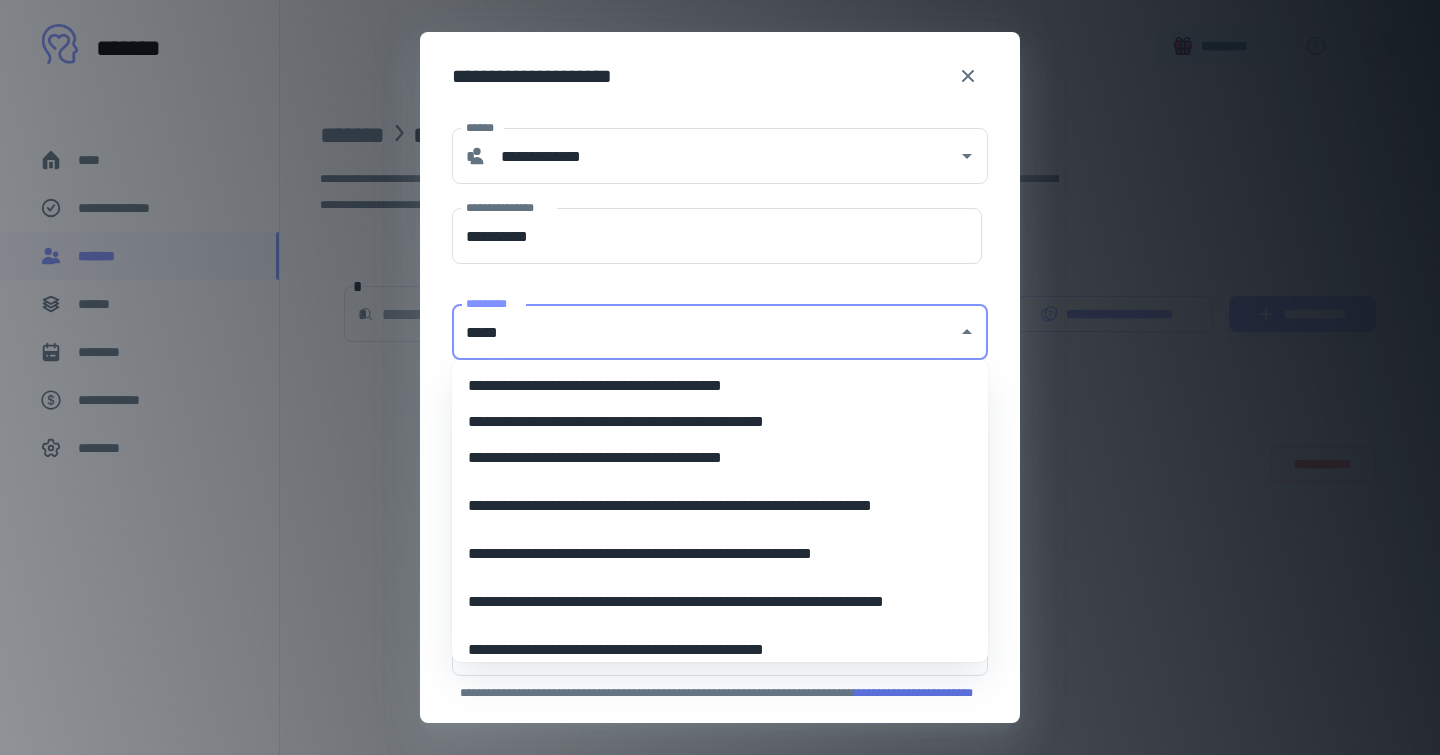 click on "**********" at bounding box center (720, 386) 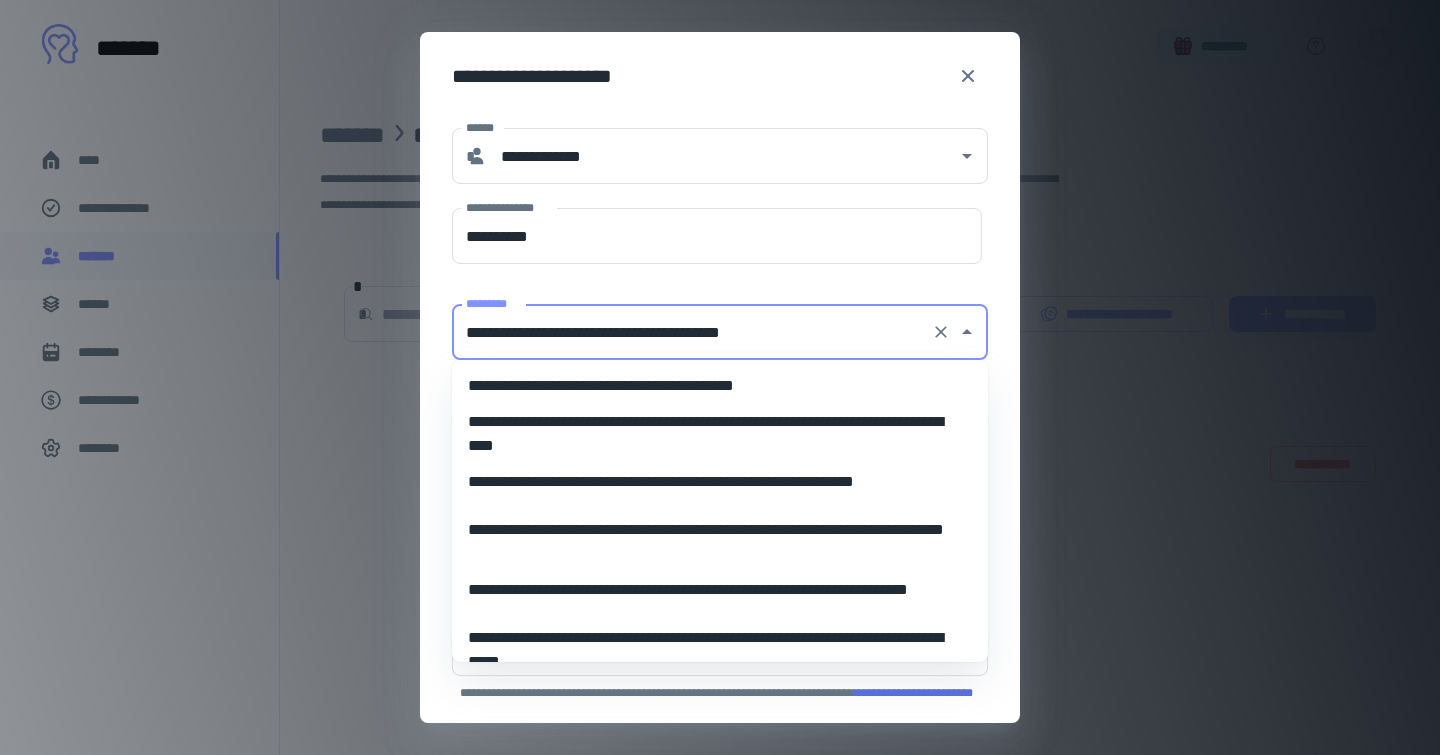 click on "**********" at bounding box center (692, 332) 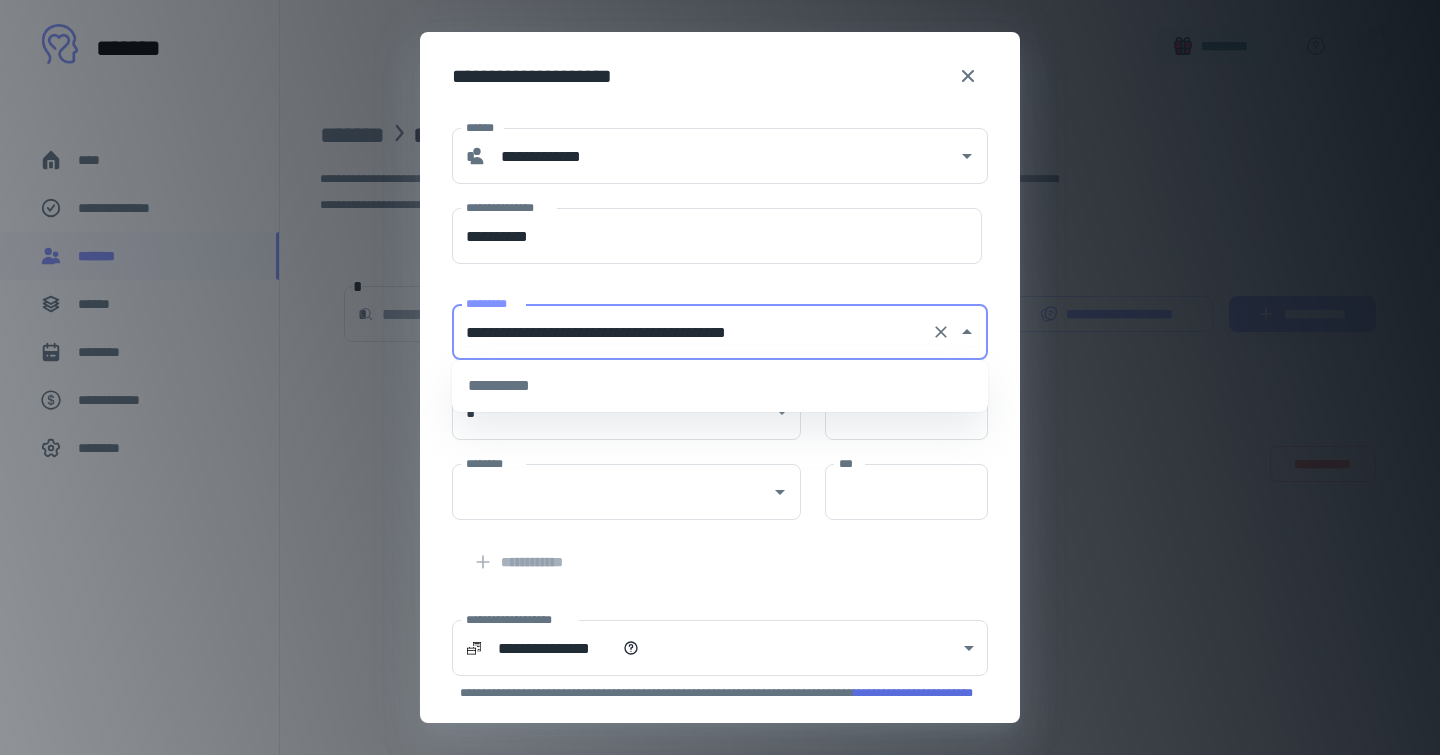 click on "**********" at bounding box center (692, 332) 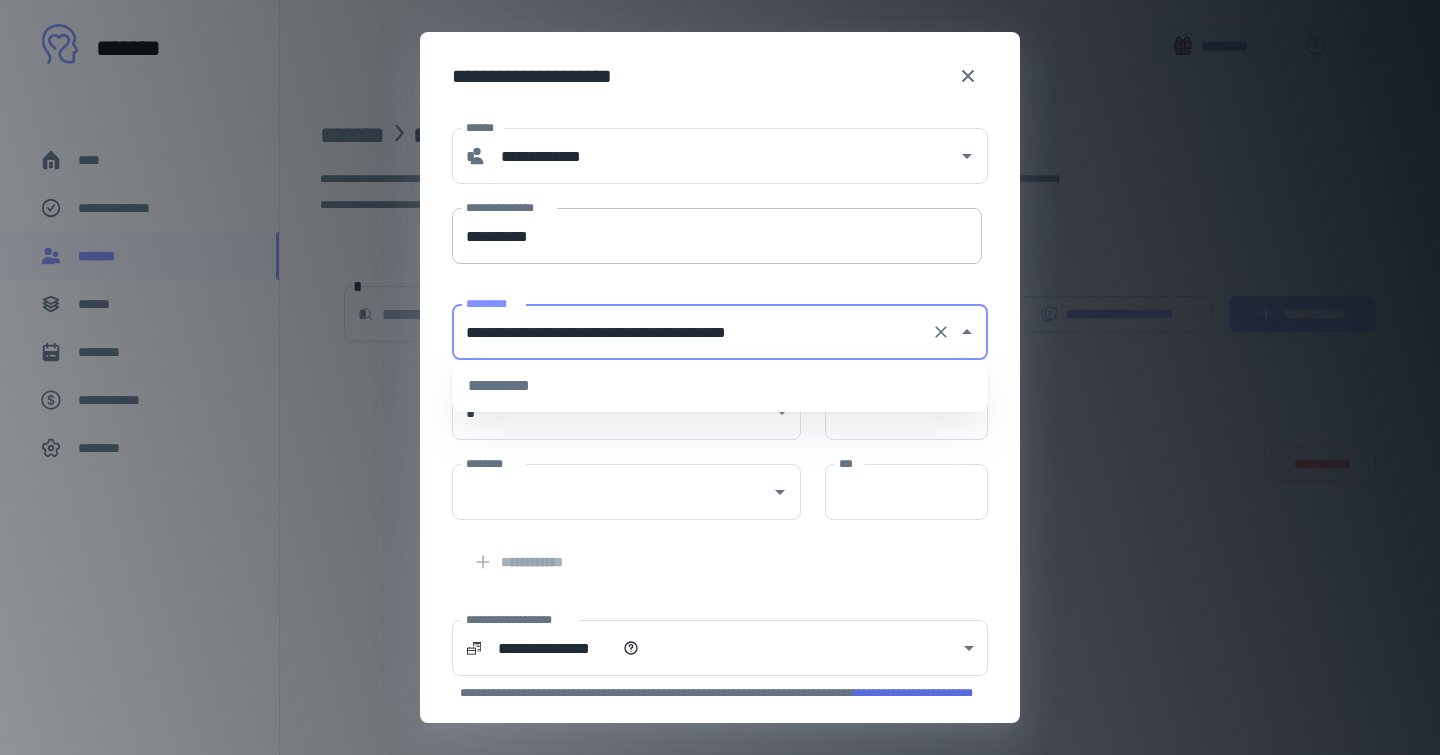 type on "**********" 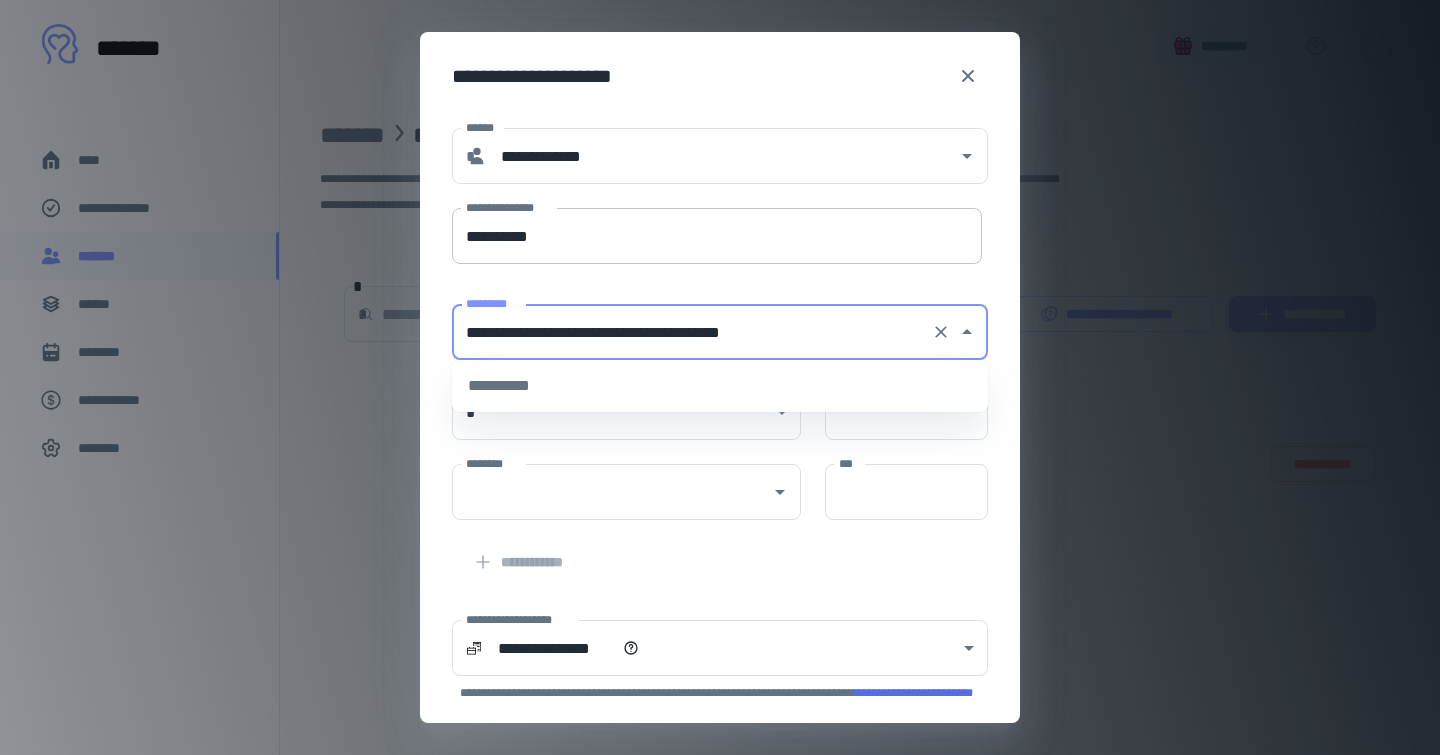 click on "**********" at bounding box center (717, 236) 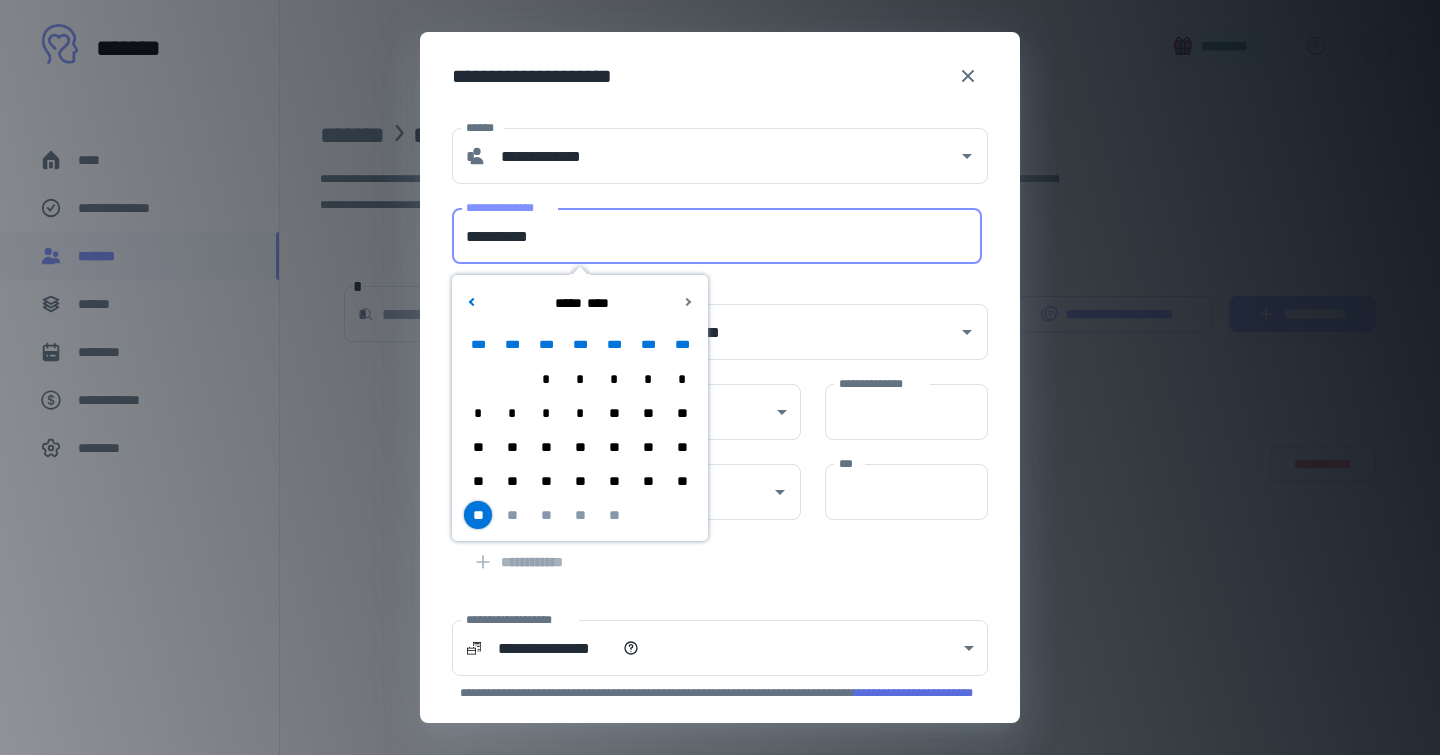 click on "**********" at bounding box center [708, 320] 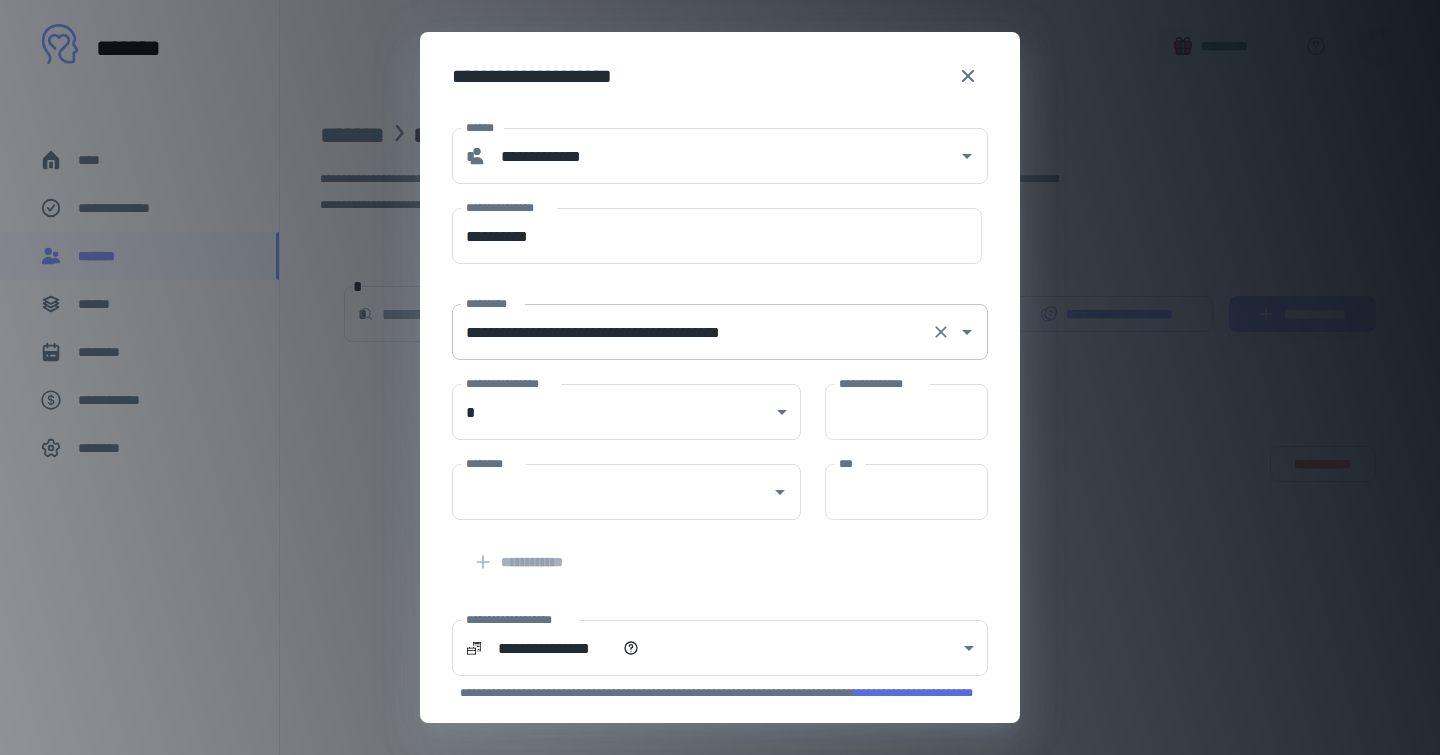click on "**********" at bounding box center [692, 332] 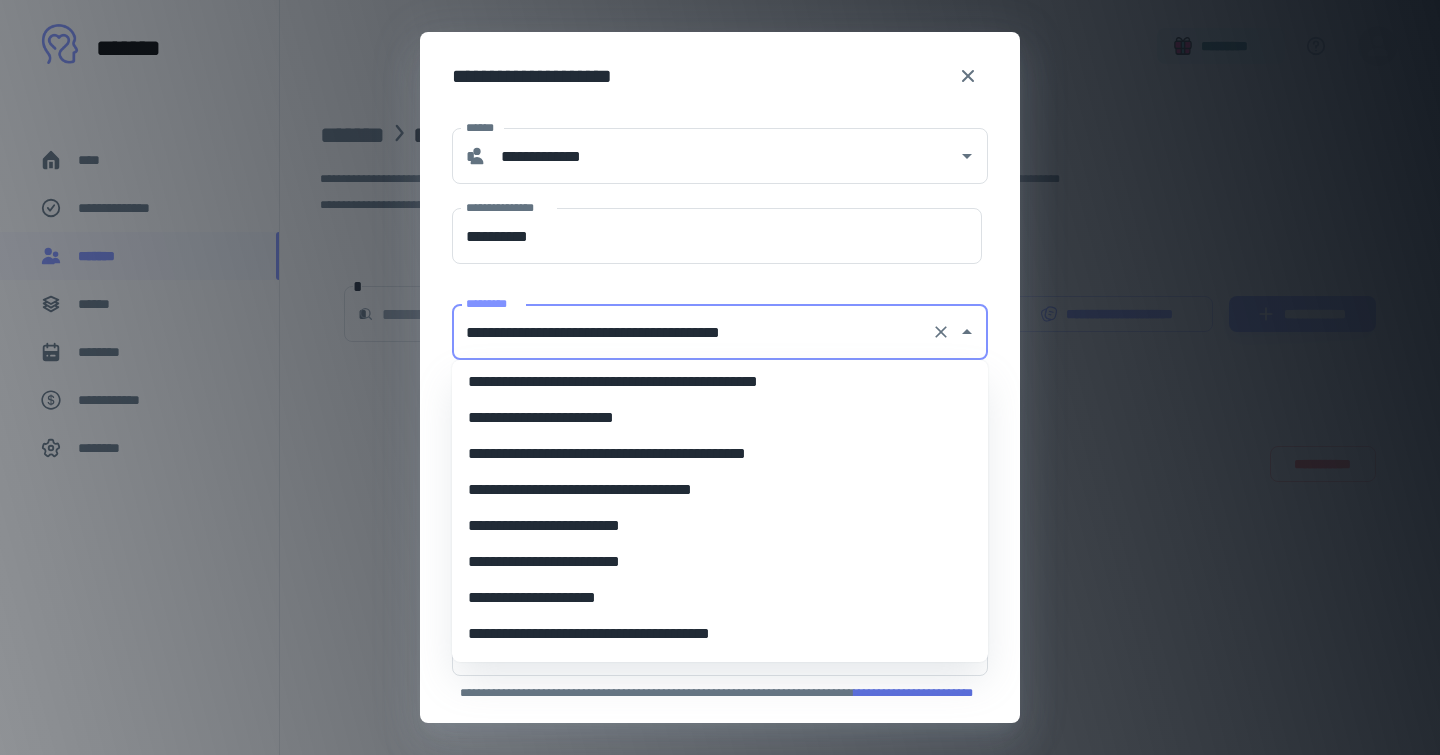 scroll, scrollTop: 3735, scrollLeft: 0, axis: vertical 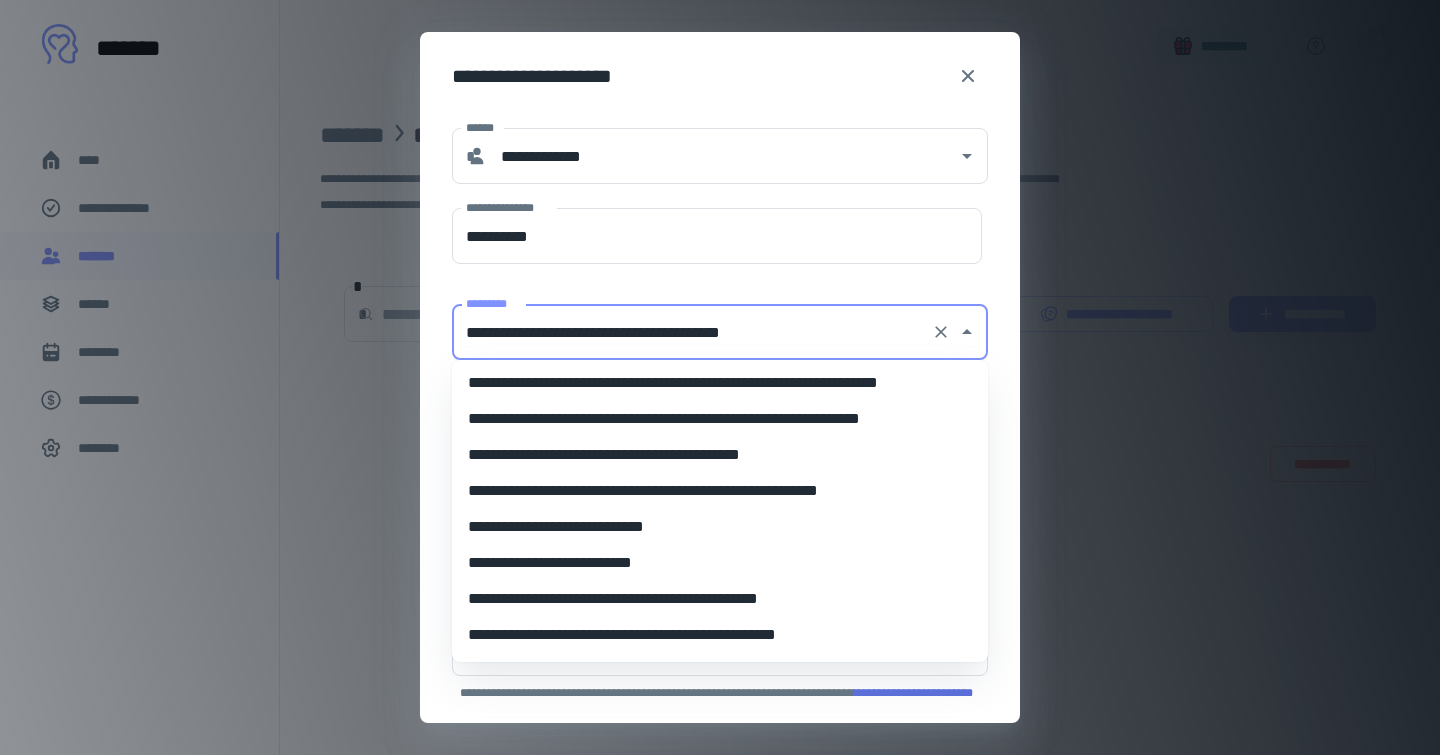 click on "**********" at bounding box center [692, 332] 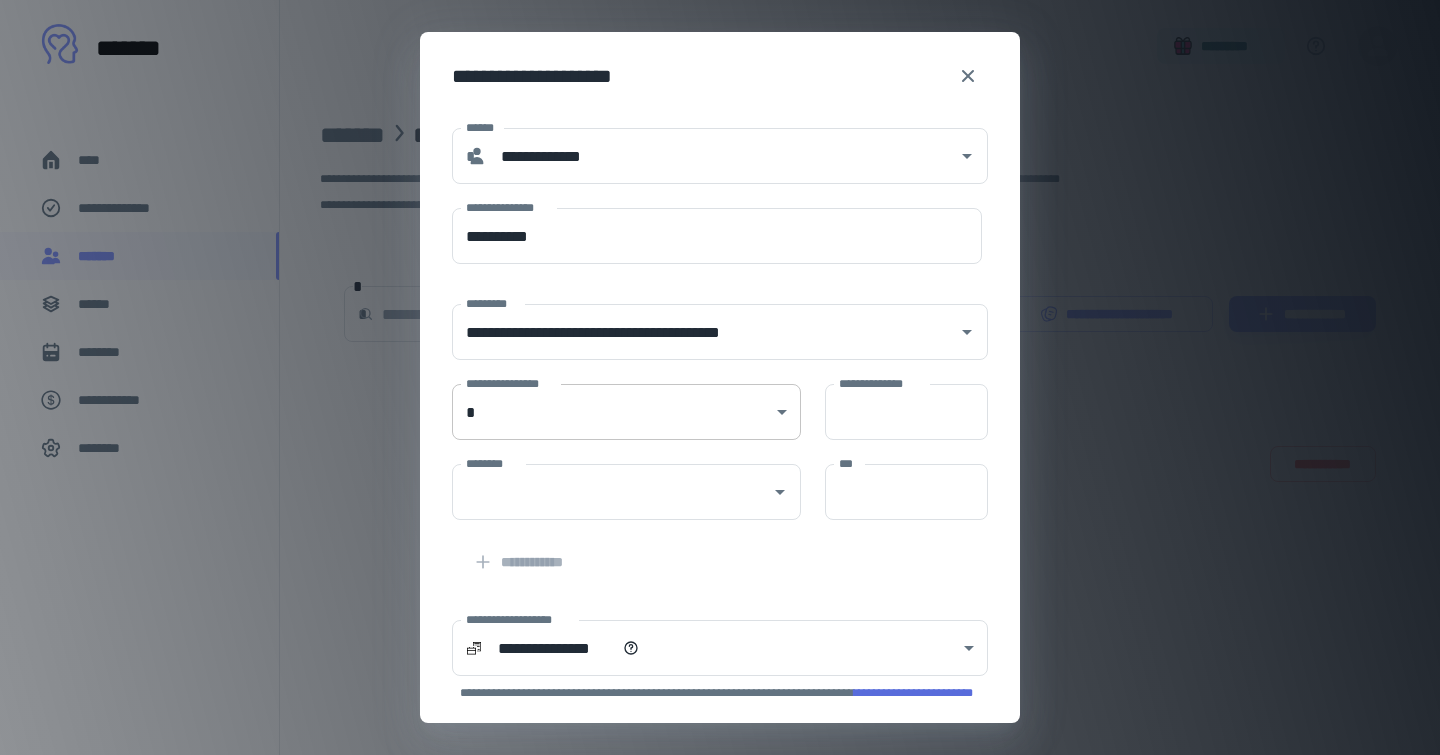 click on "**********" at bounding box center (720, 377) 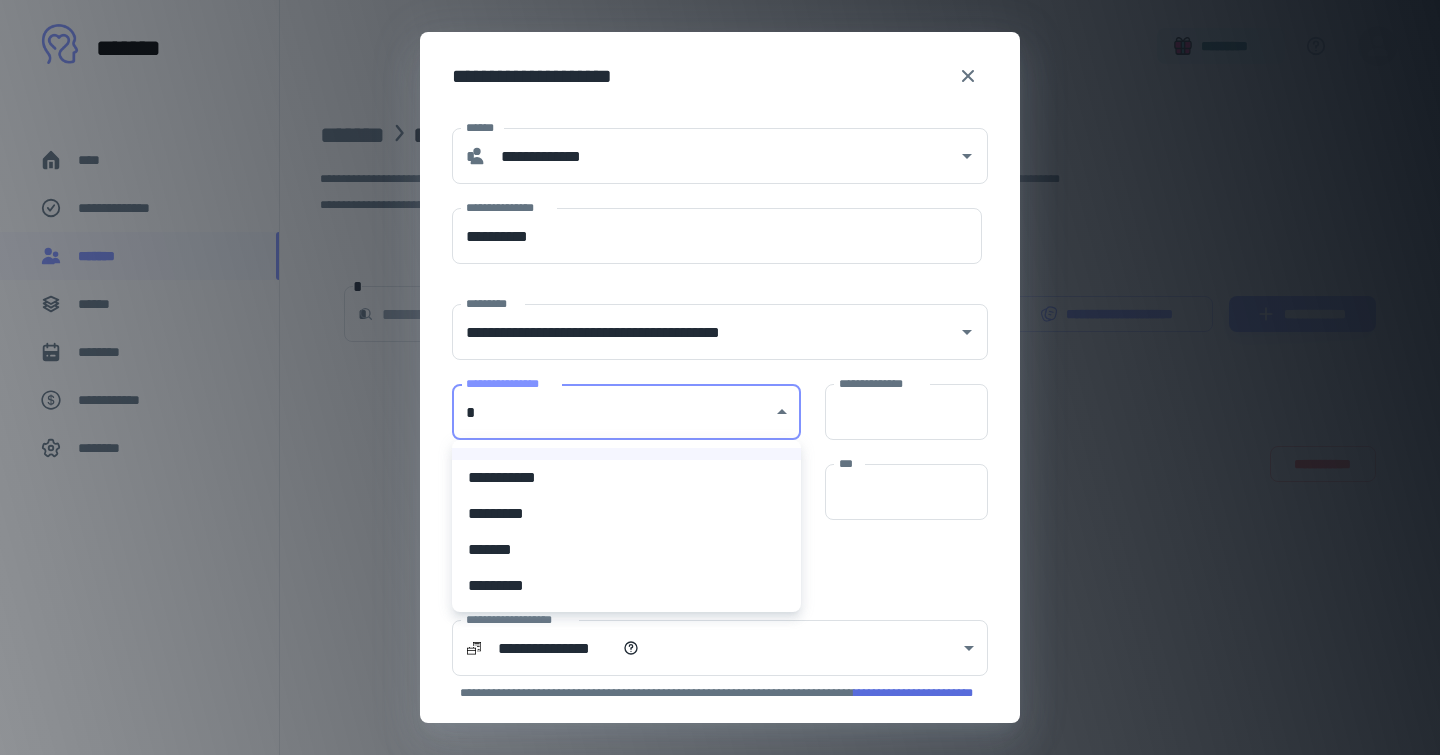 click on "*********" at bounding box center (626, 514) 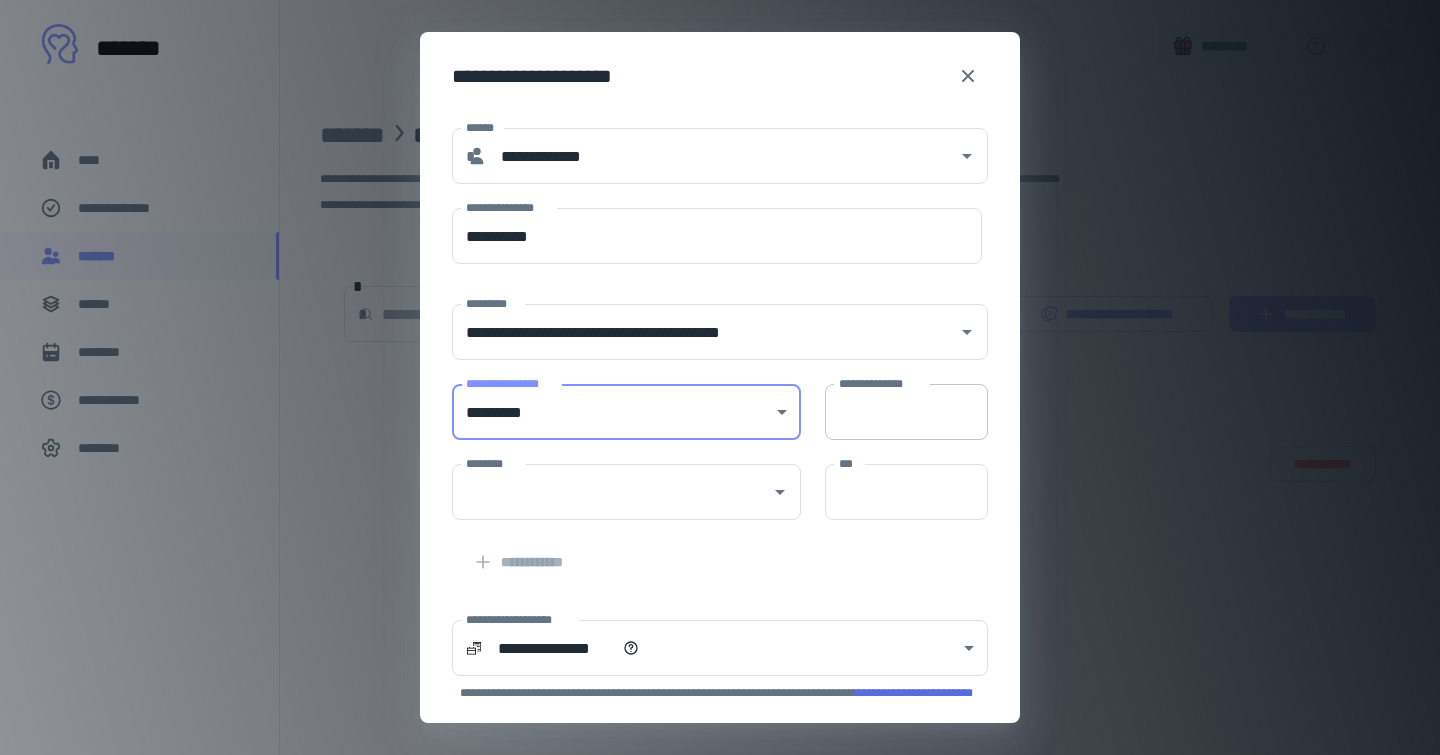 click on "**********" at bounding box center (906, 412) 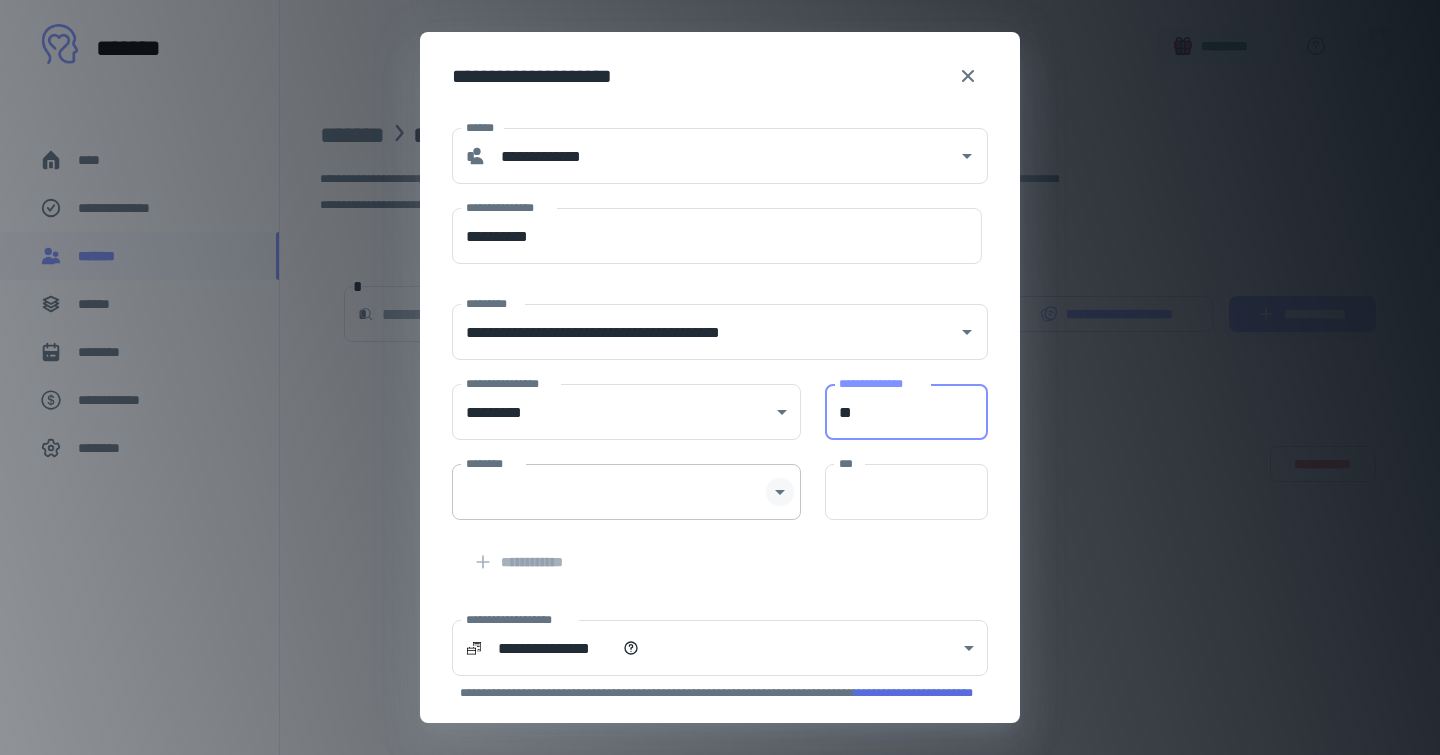 click 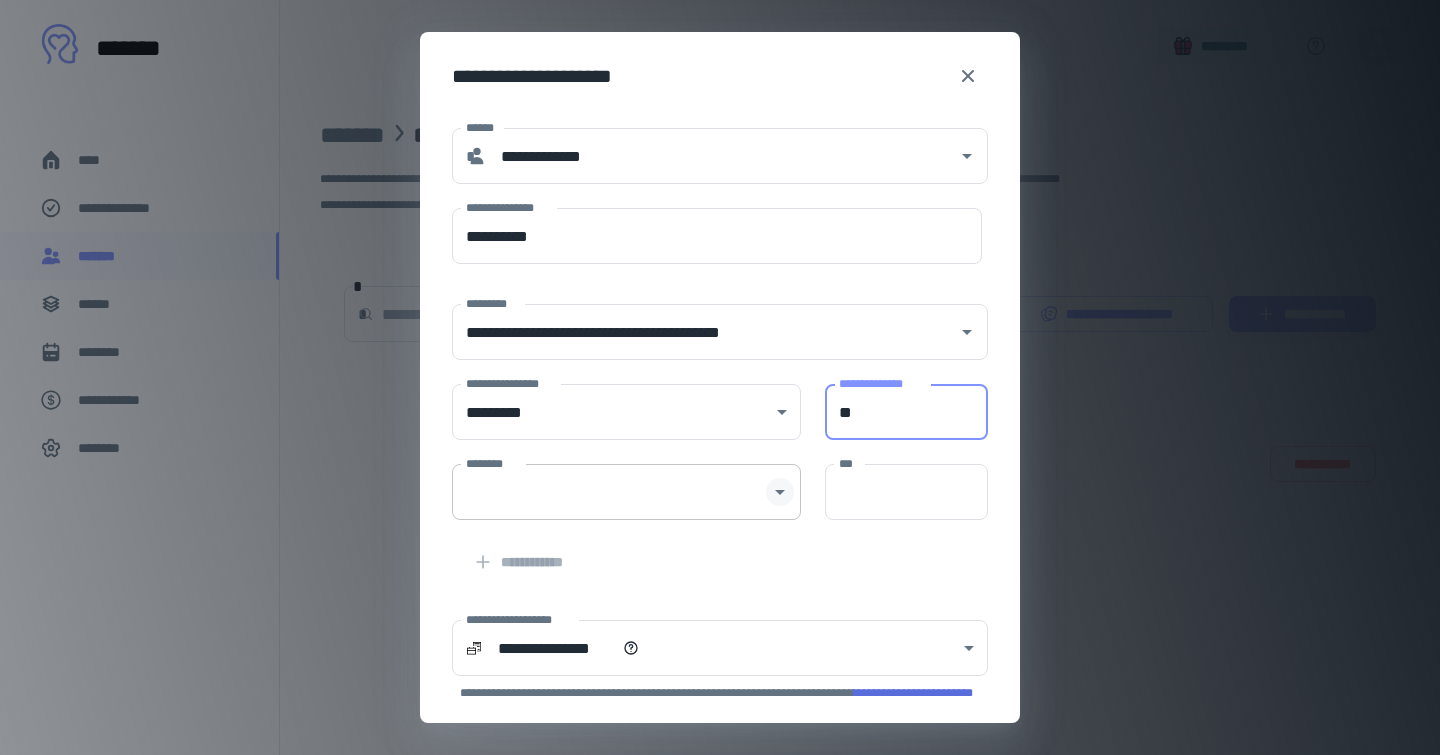 type on "**" 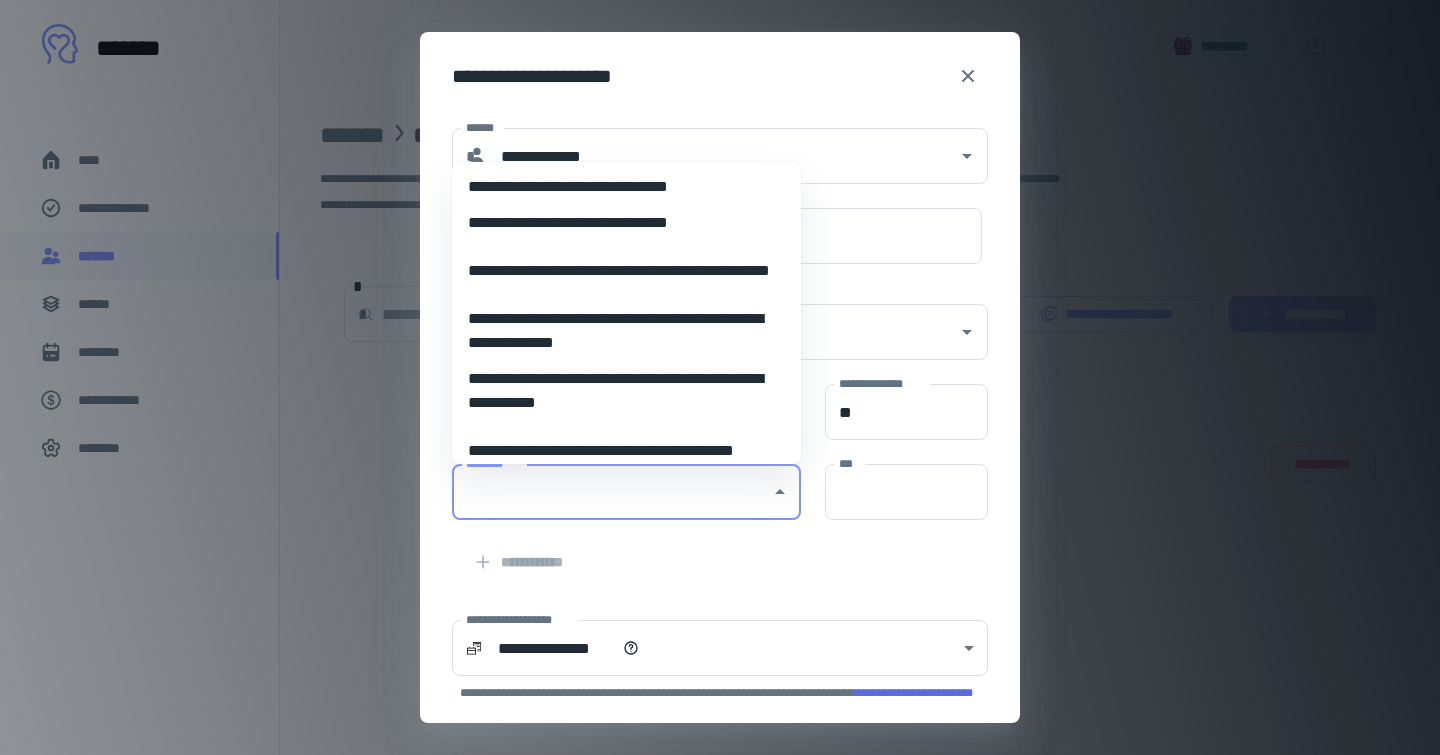 scroll, scrollTop: 182, scrollLeft: 0, axis: vertical 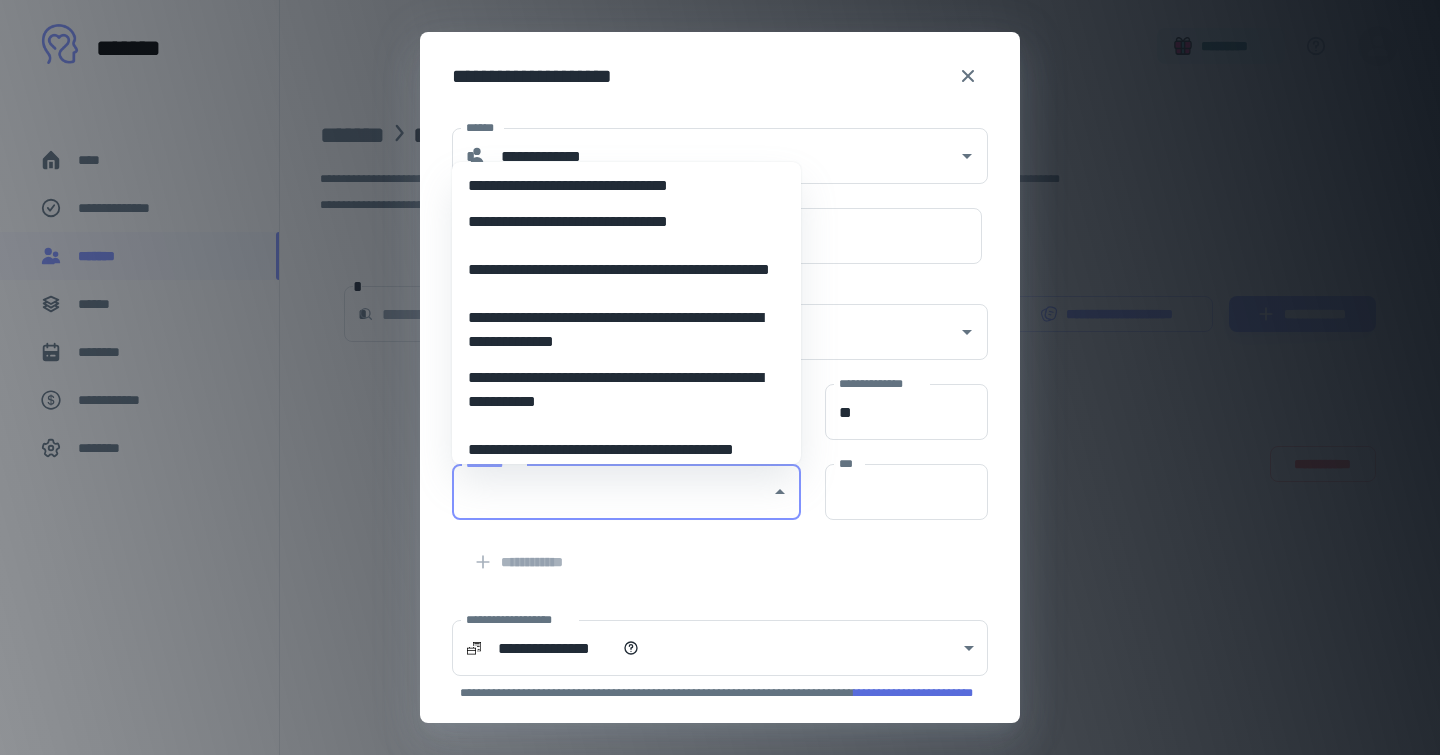 click on "**********" at bounding box center [626, 390] 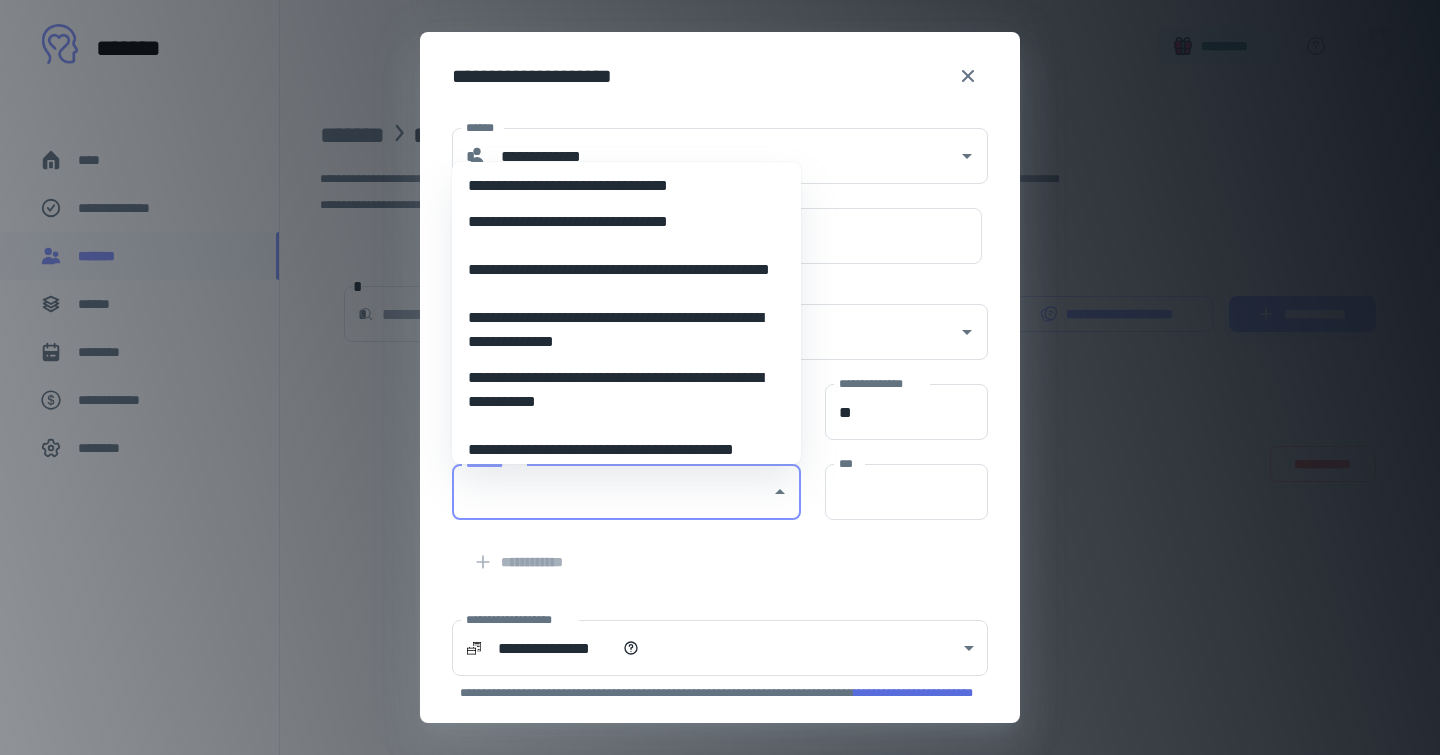 type on "**********" 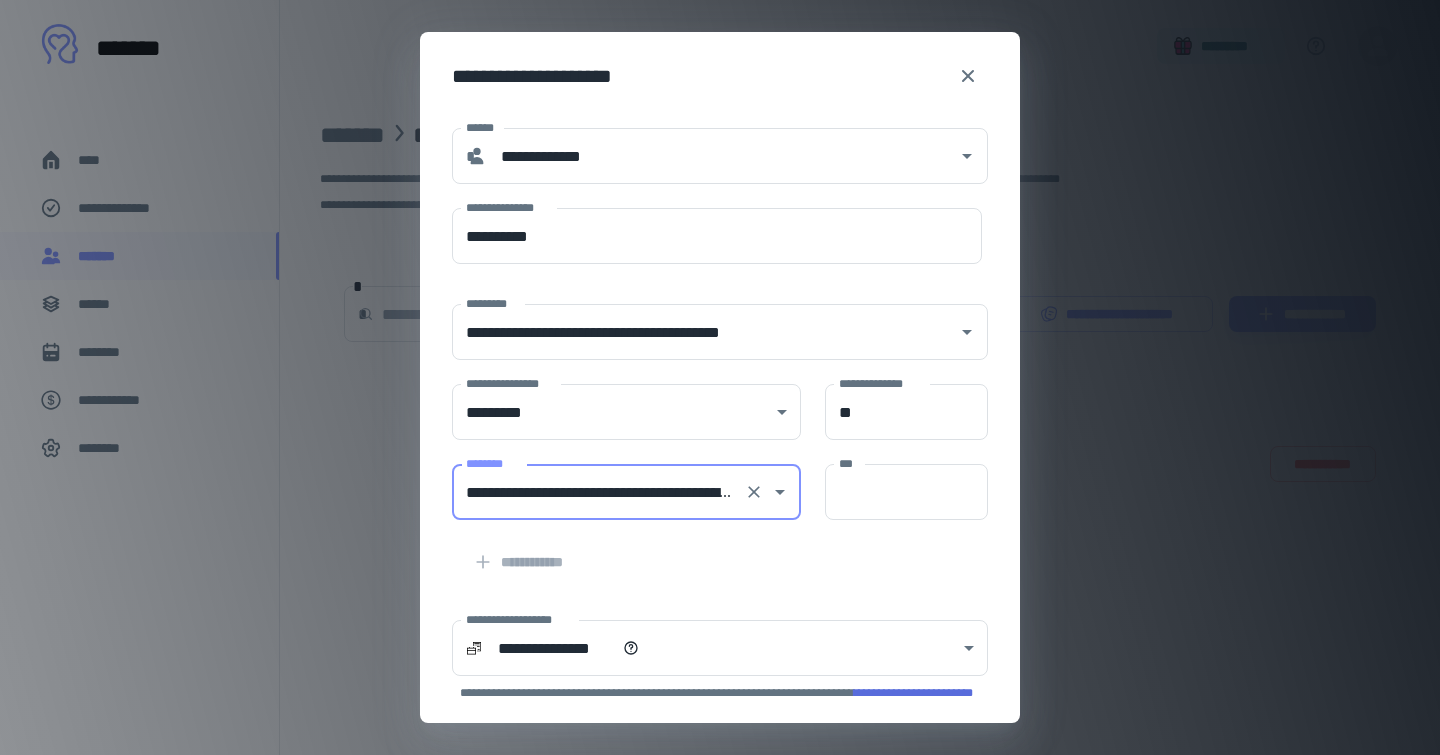 scroll, scrollTop: 10, scrollLeft: 0, axis: vertical 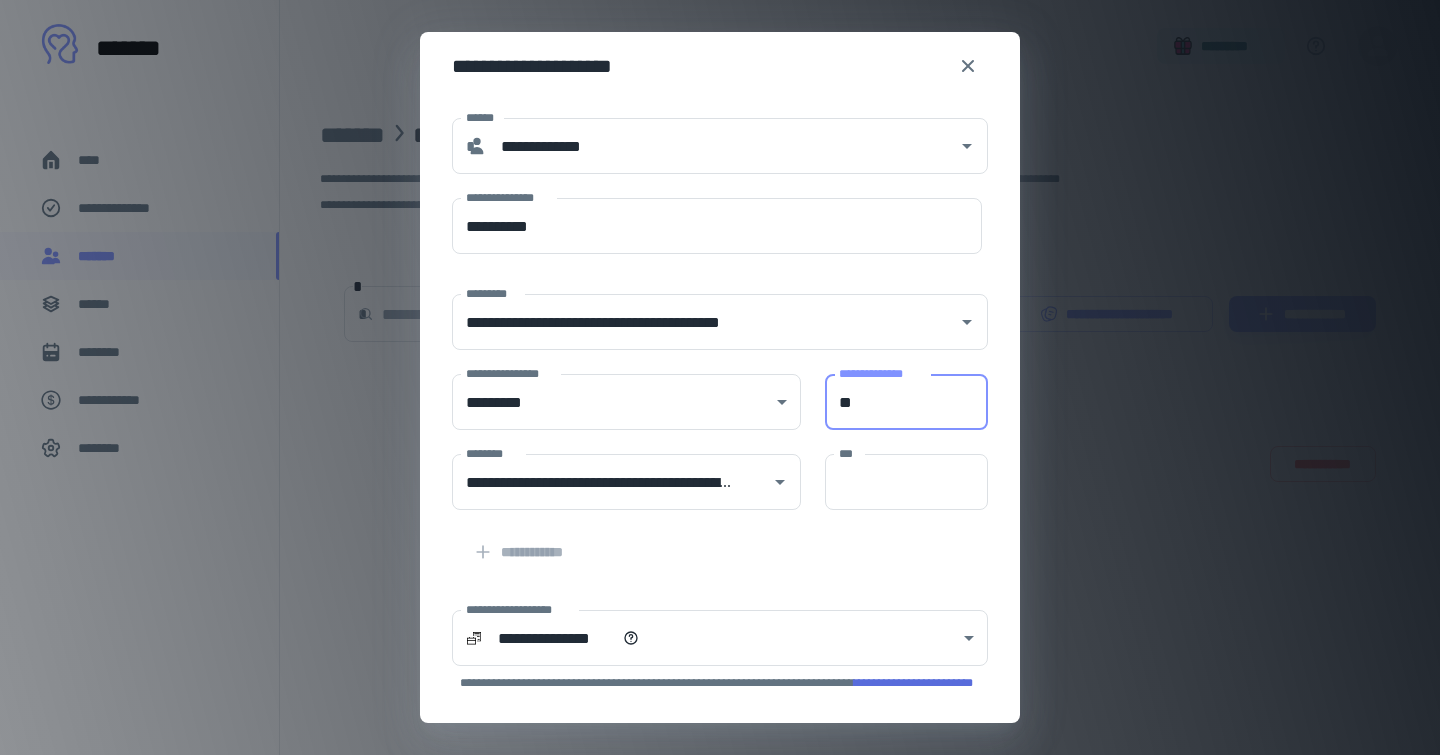drag, startPoint x: 861, startPoint y: 391, endPoint x: 840, endPoint y: 391, distance: 21 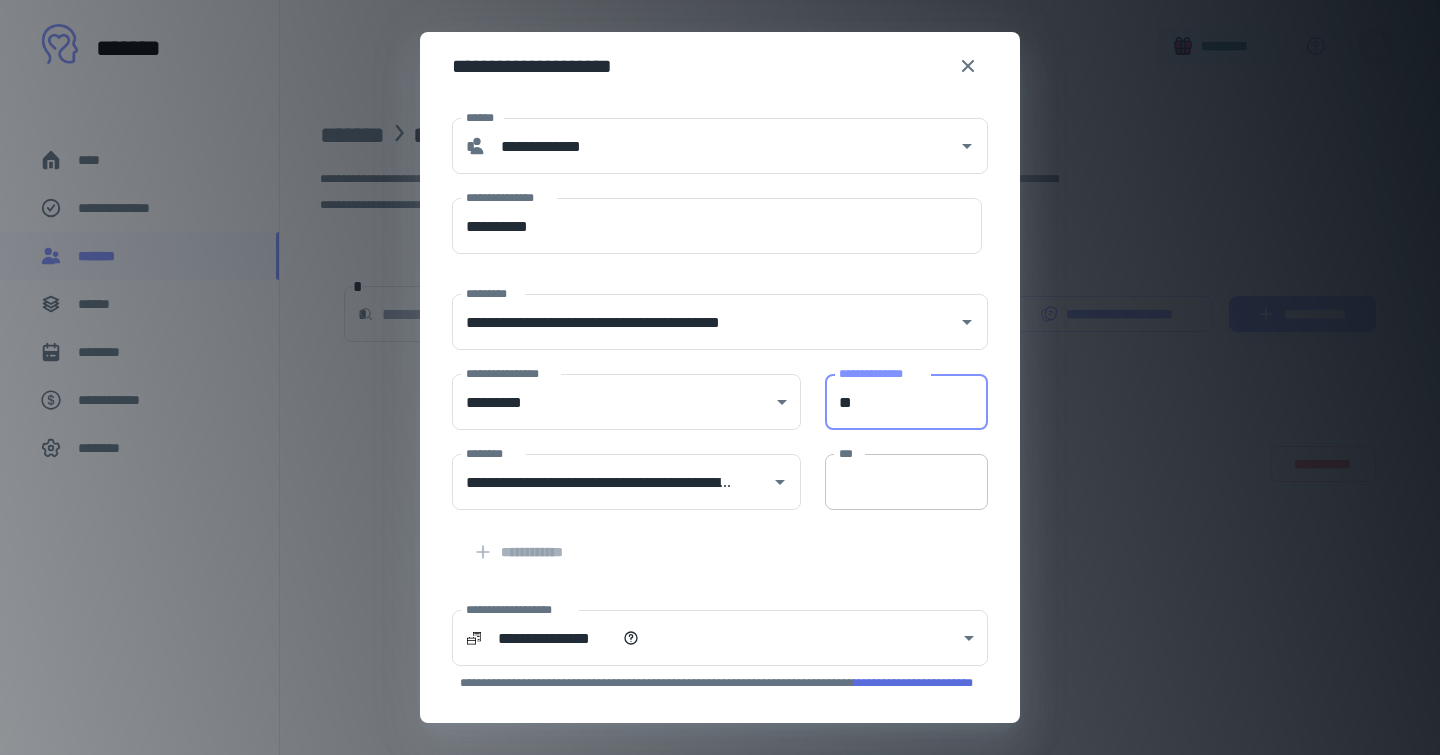 type on "**" 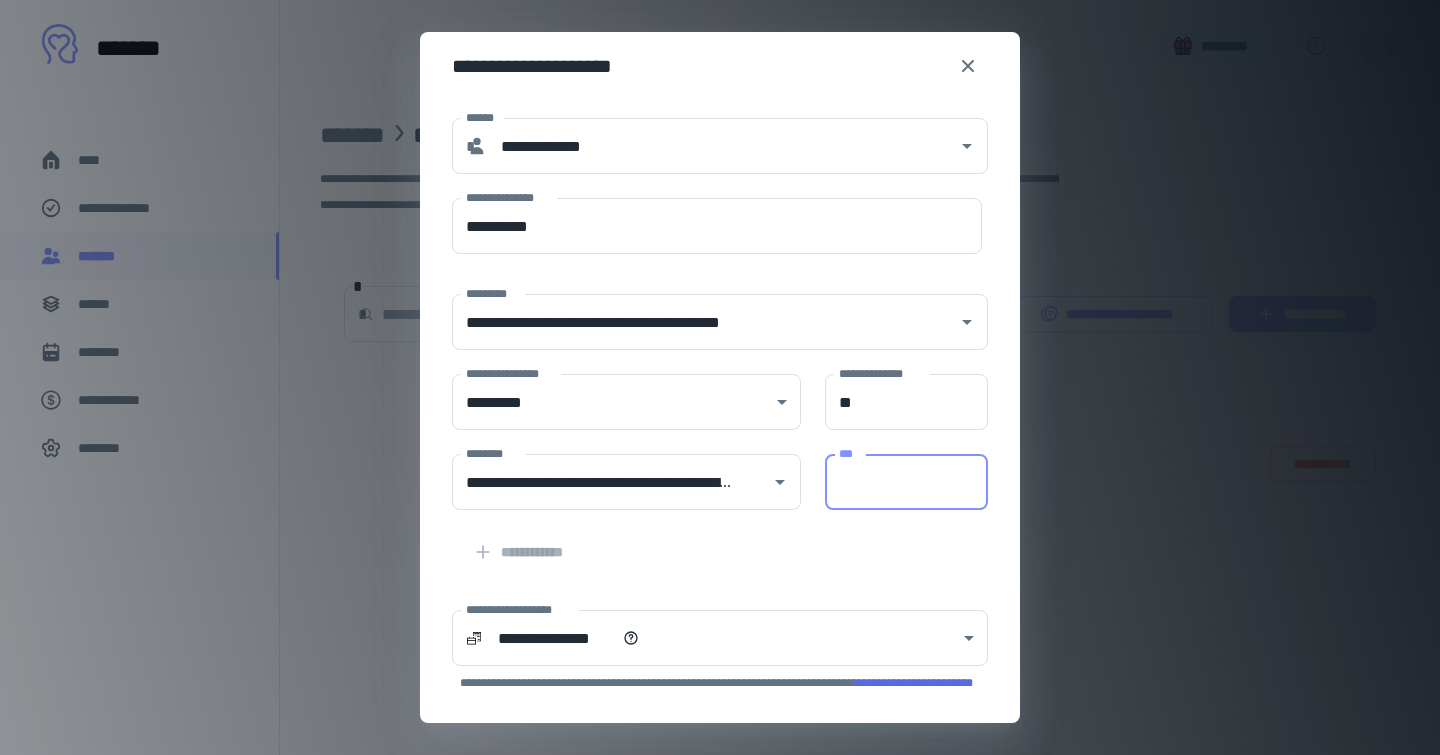 click on "***" at bounding box center (906, 482) 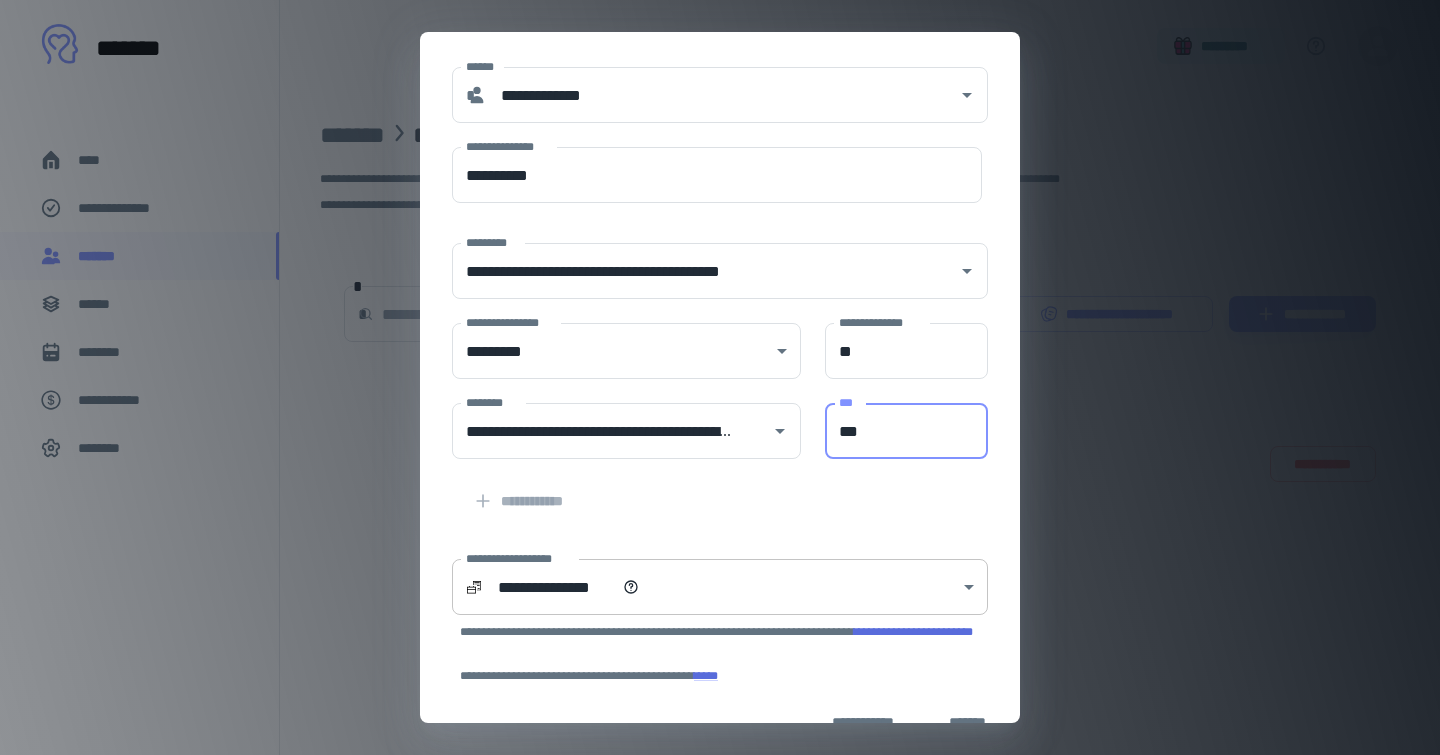 scroll, scrollTop: 84, scrollLeft: 0, axis: vertical 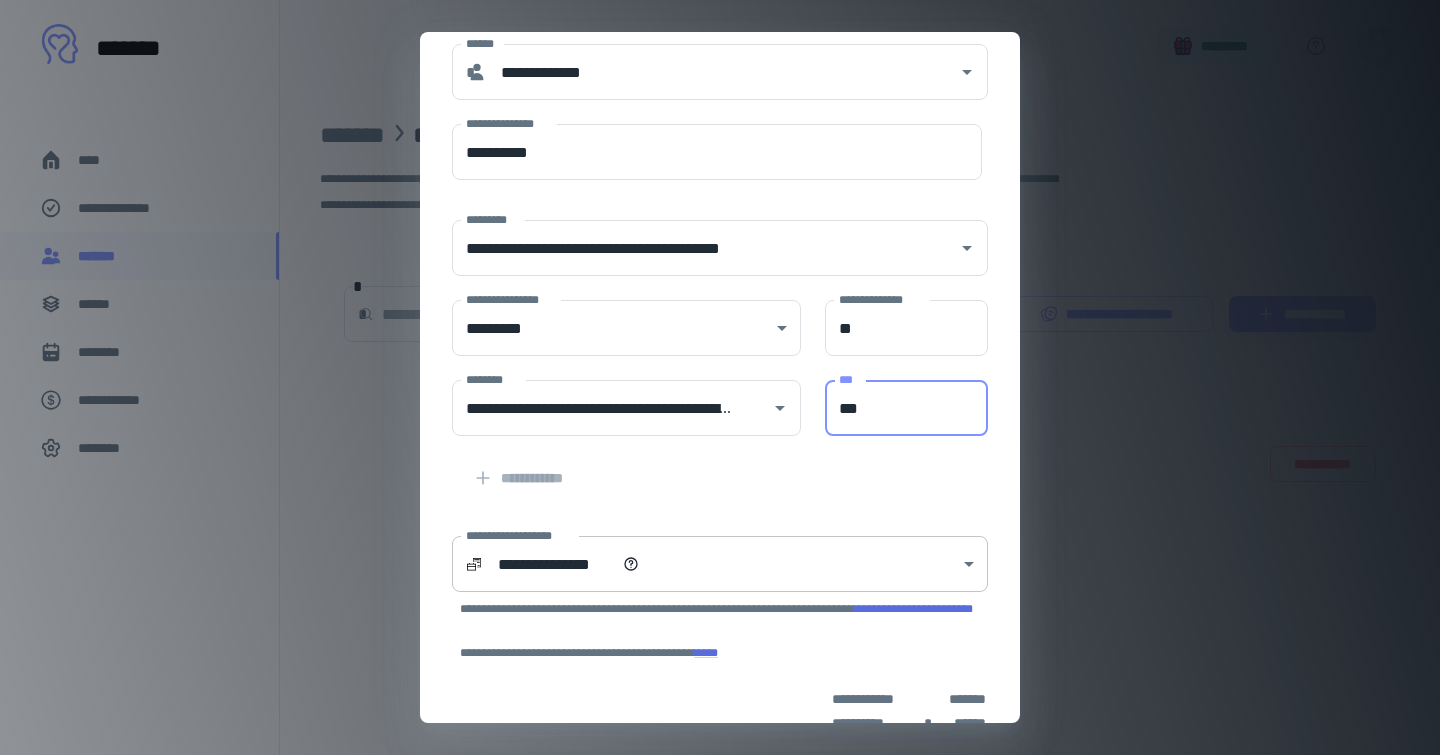 type on "***" 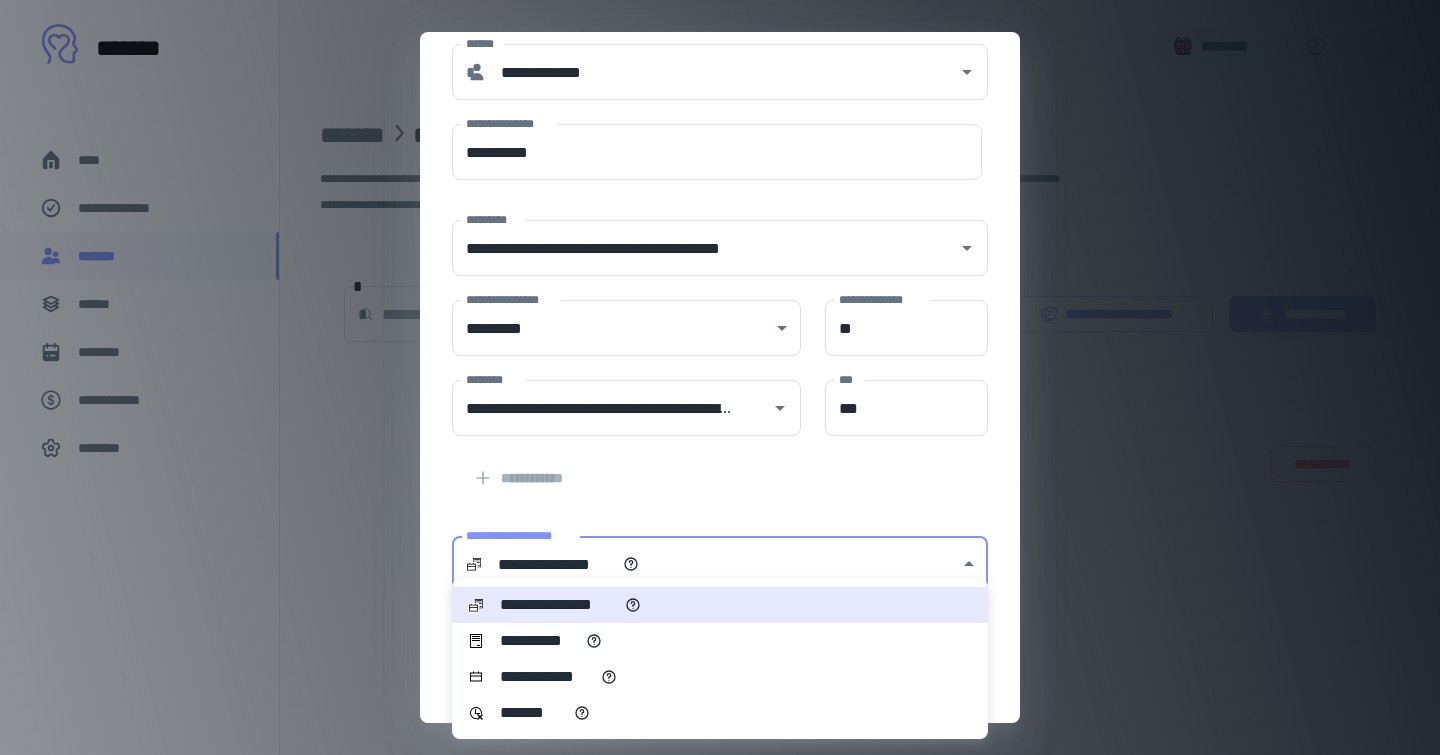 click on "**********" at bounding box center (720, 641) 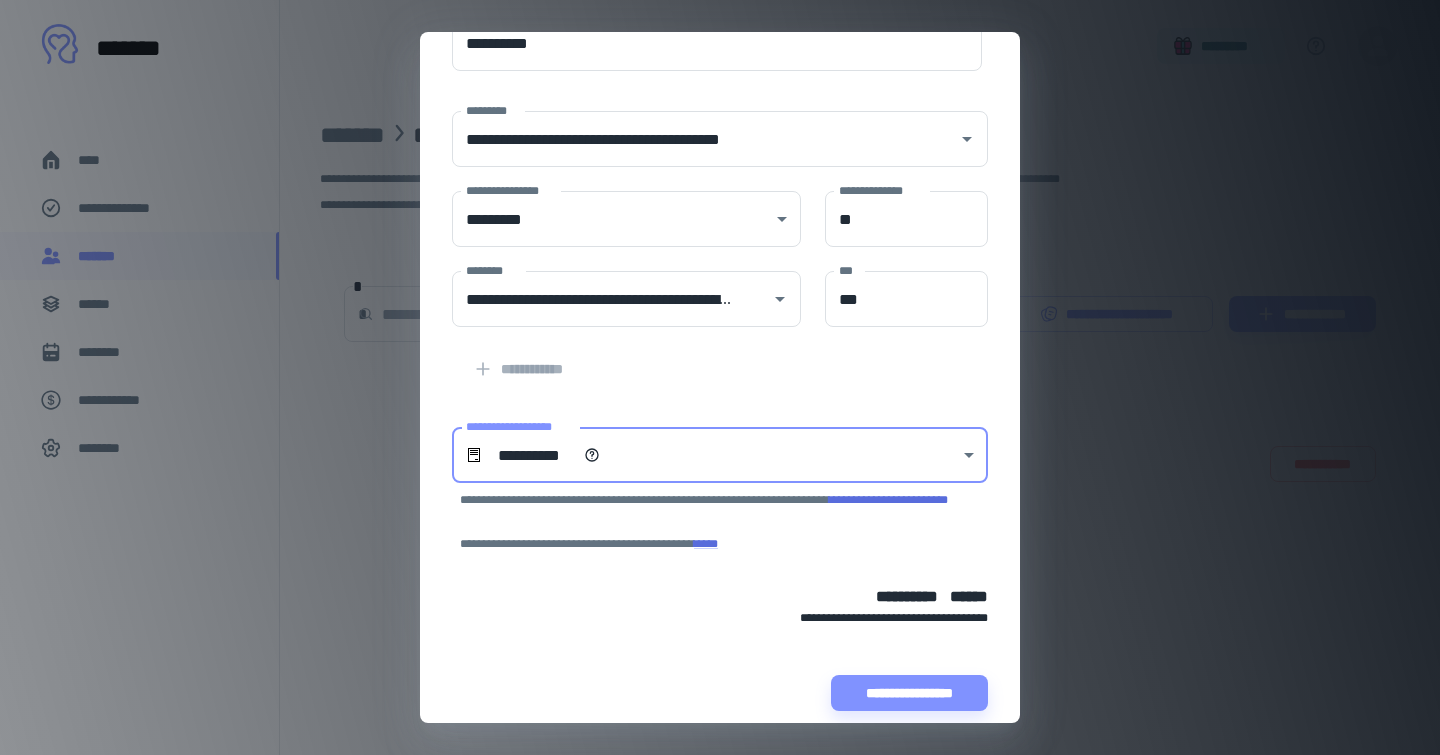 scroll, scrollTop: 185, scrollLeft: 0, axis: vertical 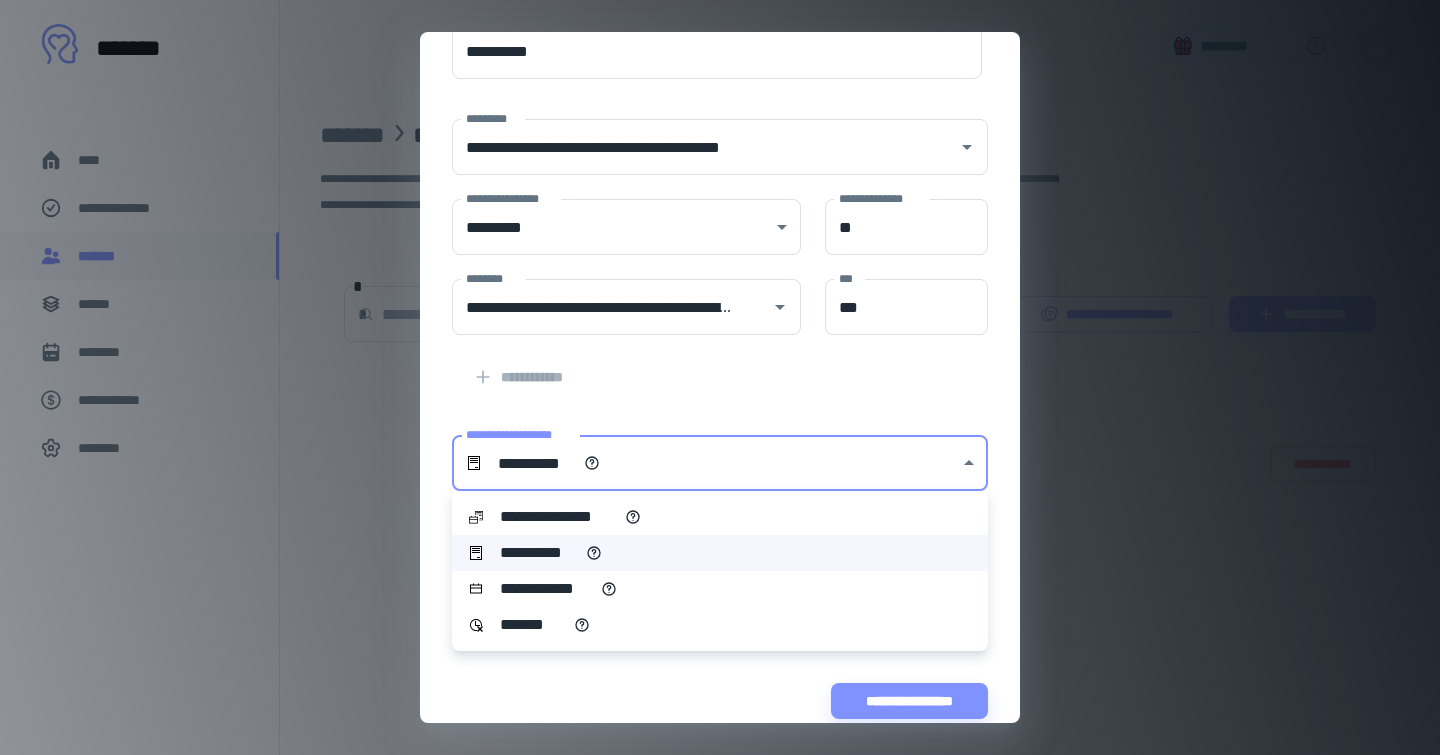 click on "**********" at bounding box center (720, 377) 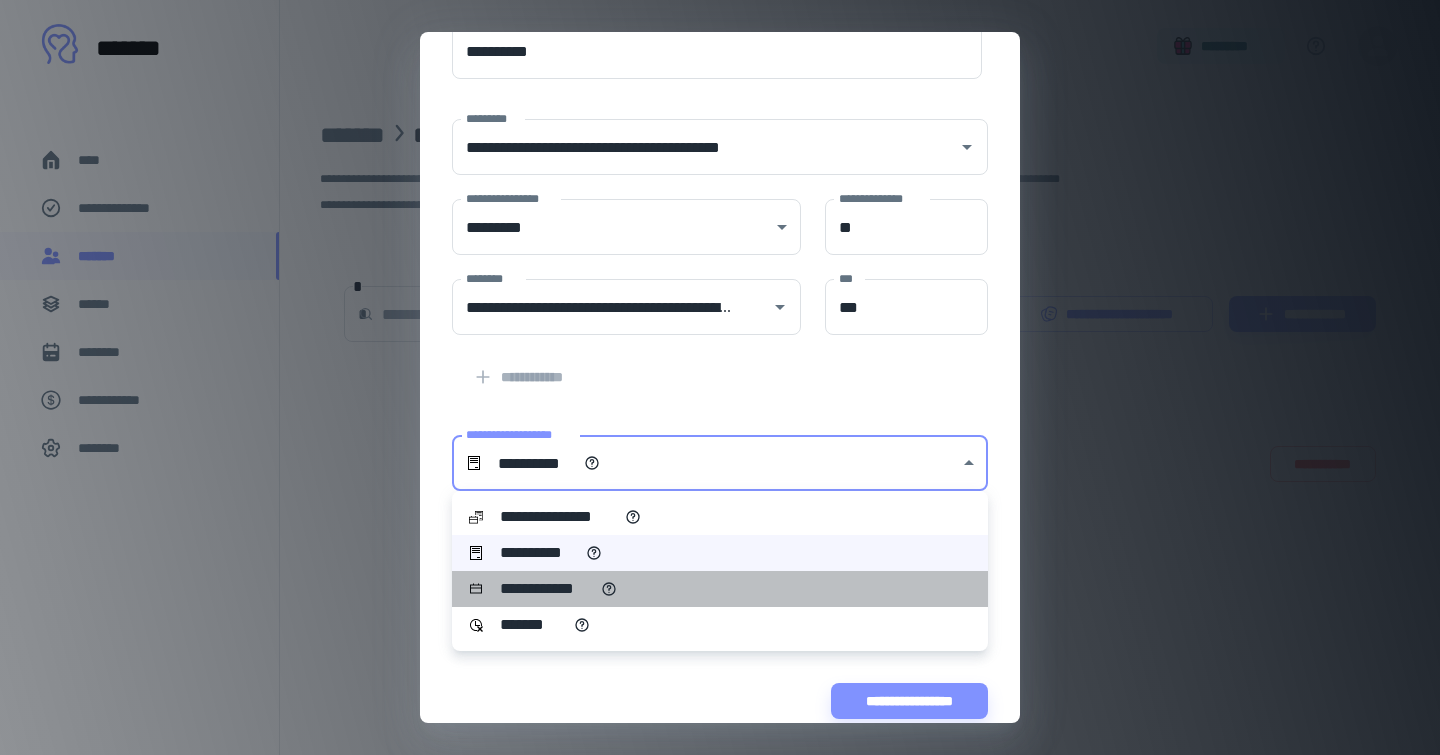 click on "**********" at bounding box center [546, 589] 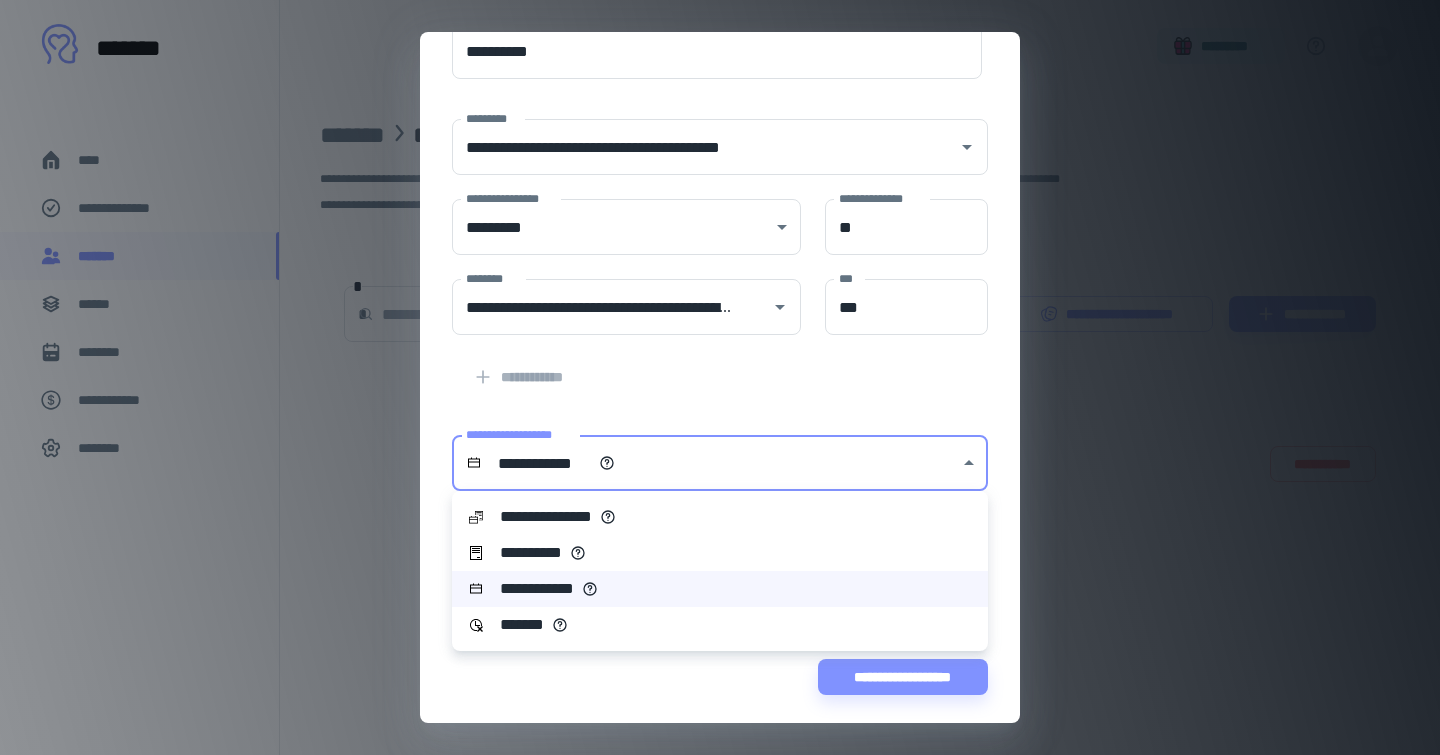 click on "**********" at bounding box center [720, 377] 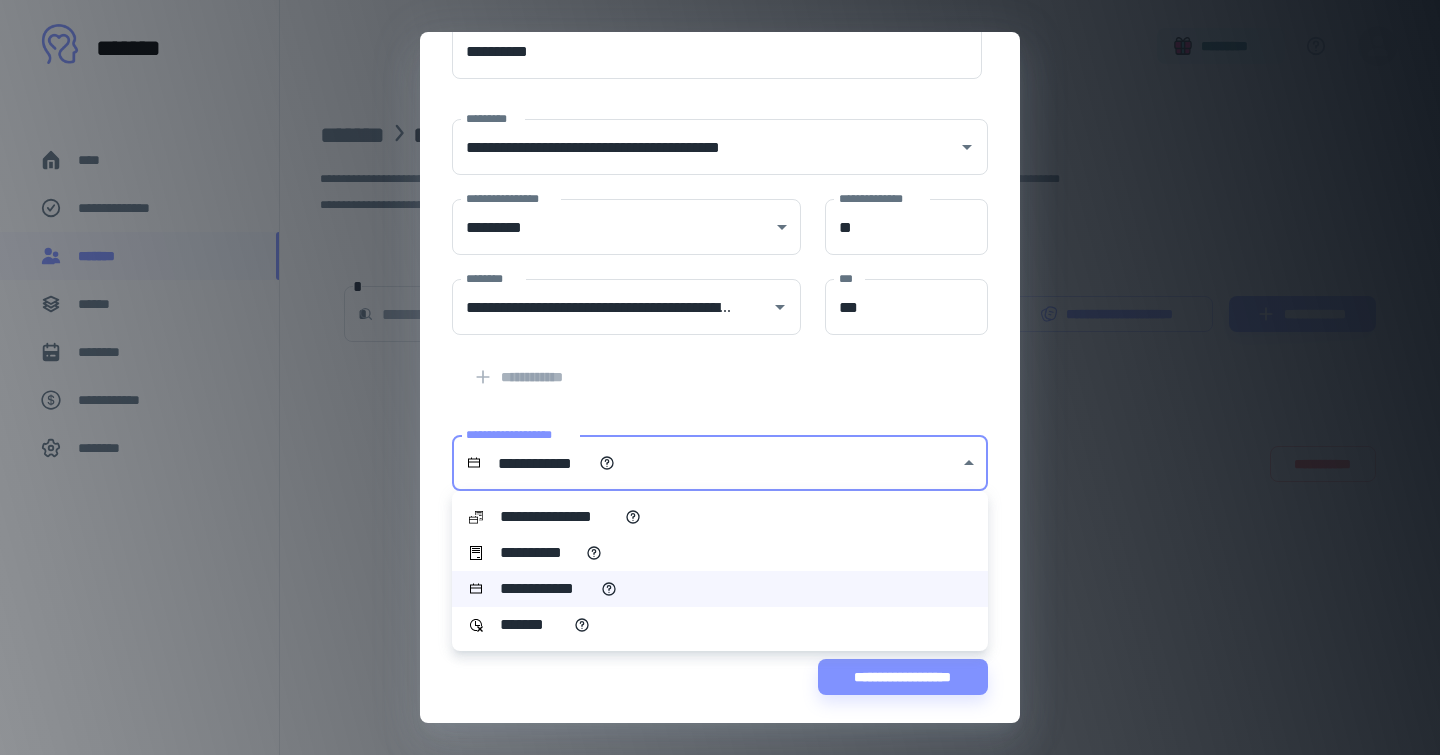 click on "**********" at bounding box center (535, 553) 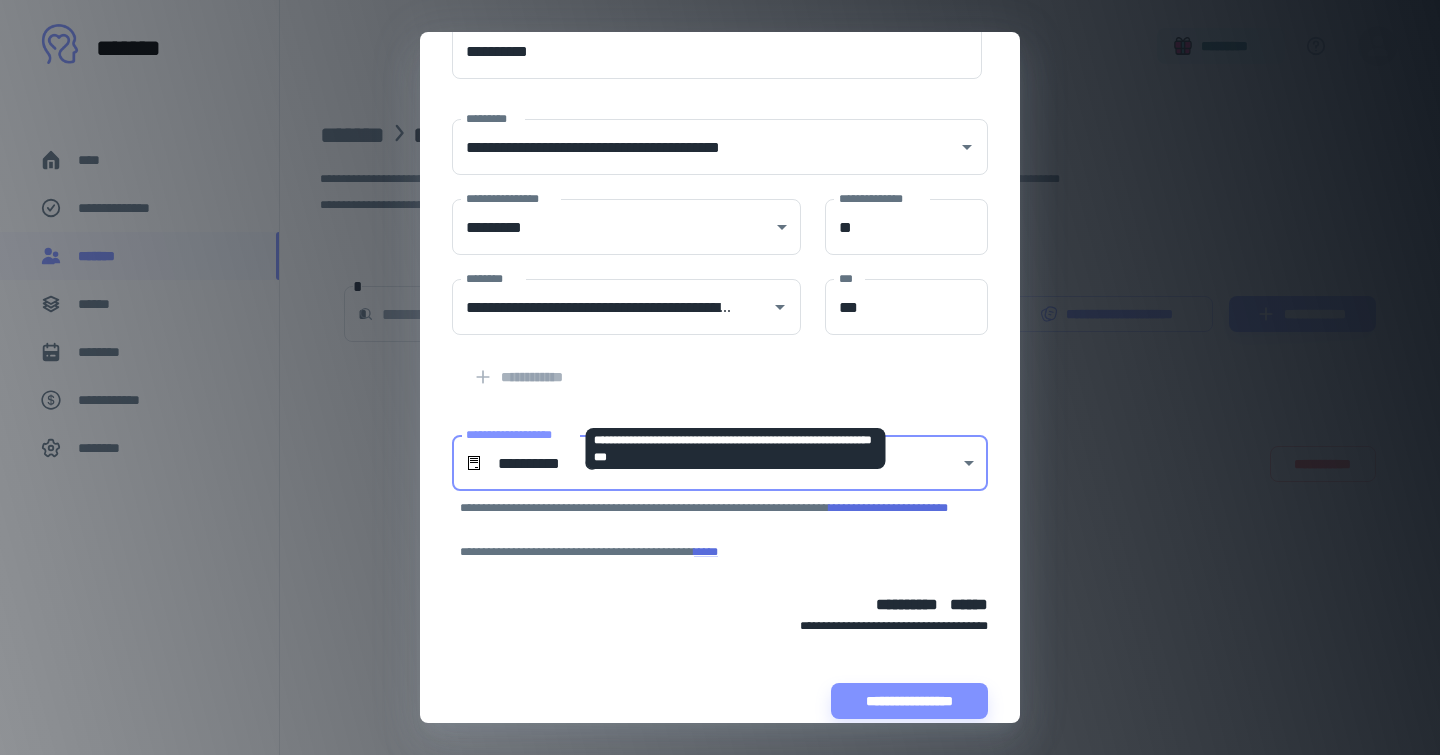 scroll, scrollTop: 0, scrollLeft: 0, axis: both 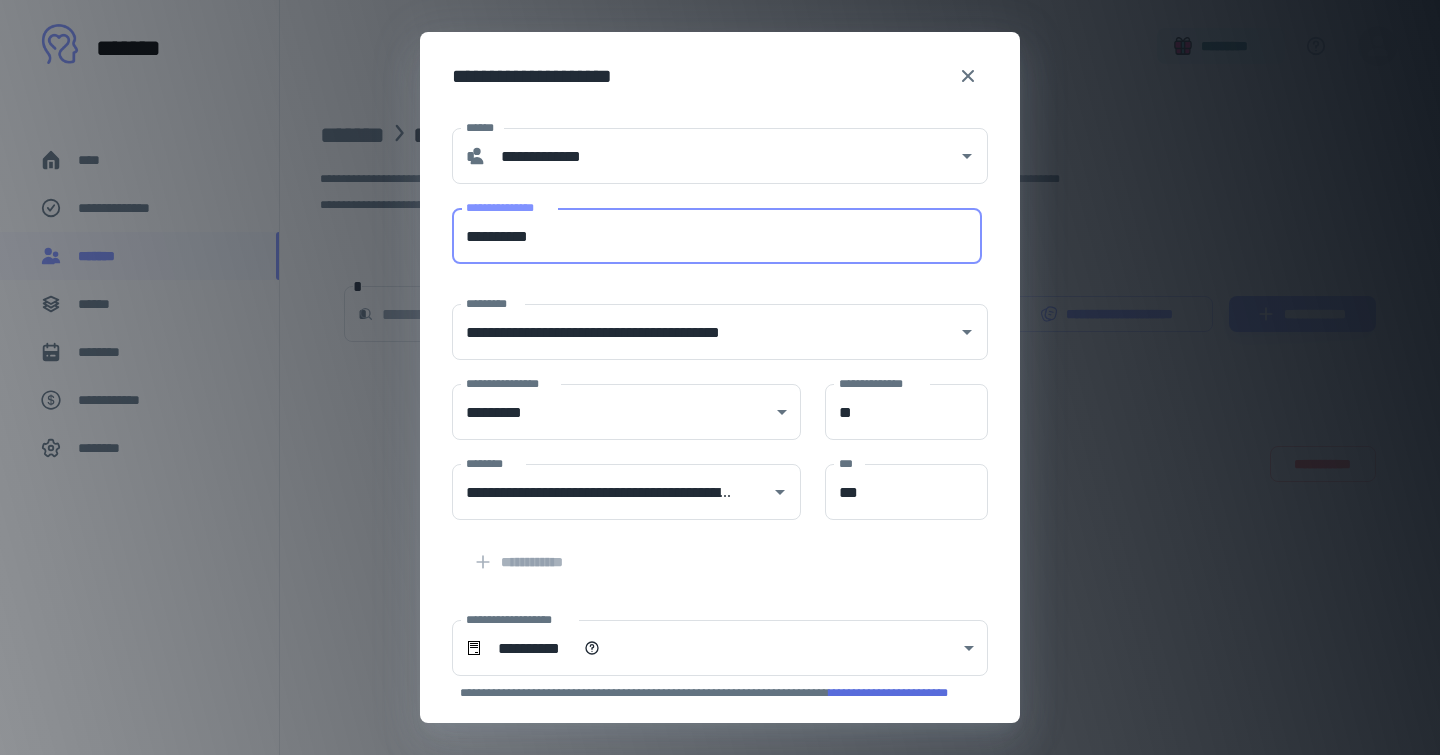 click on "**********" at bounding box center [717, 236] 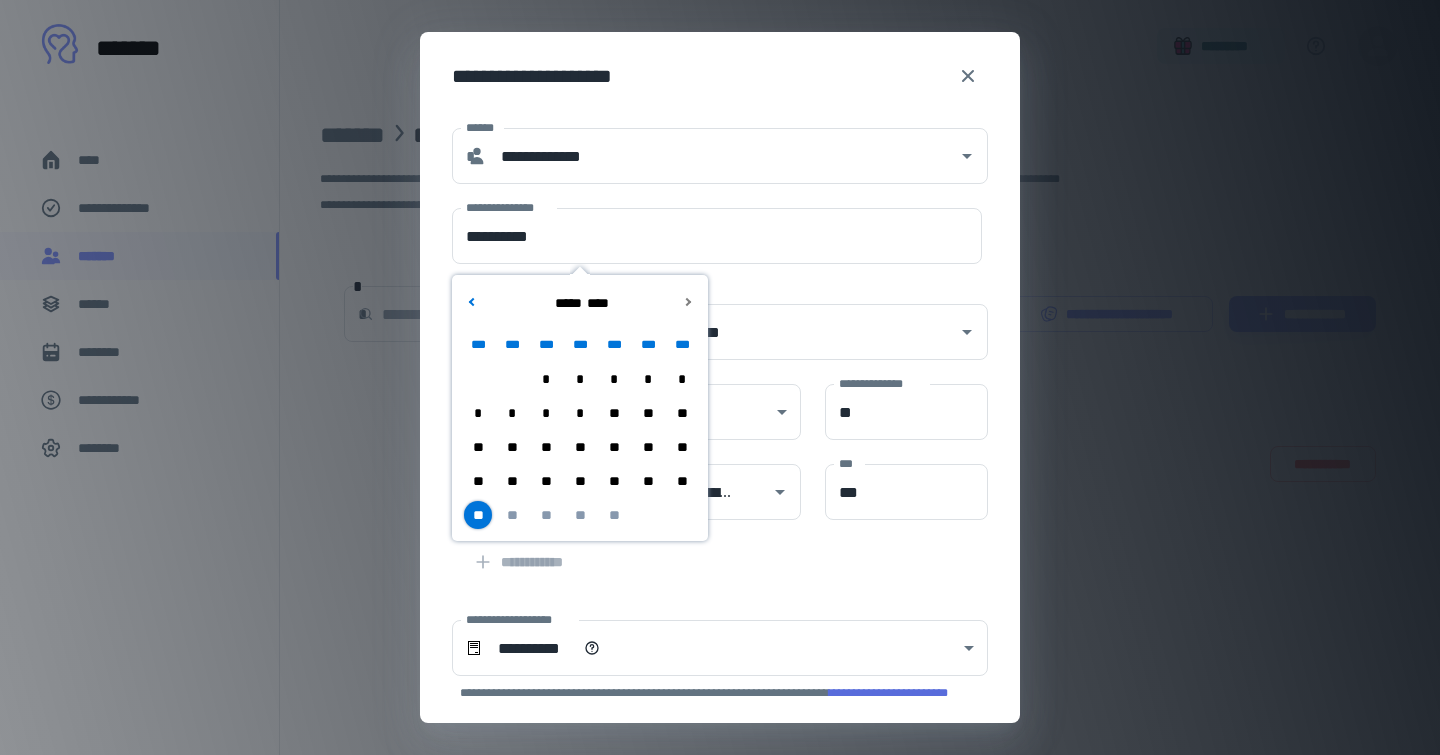 click on "*" at bounding box center [512, 413] 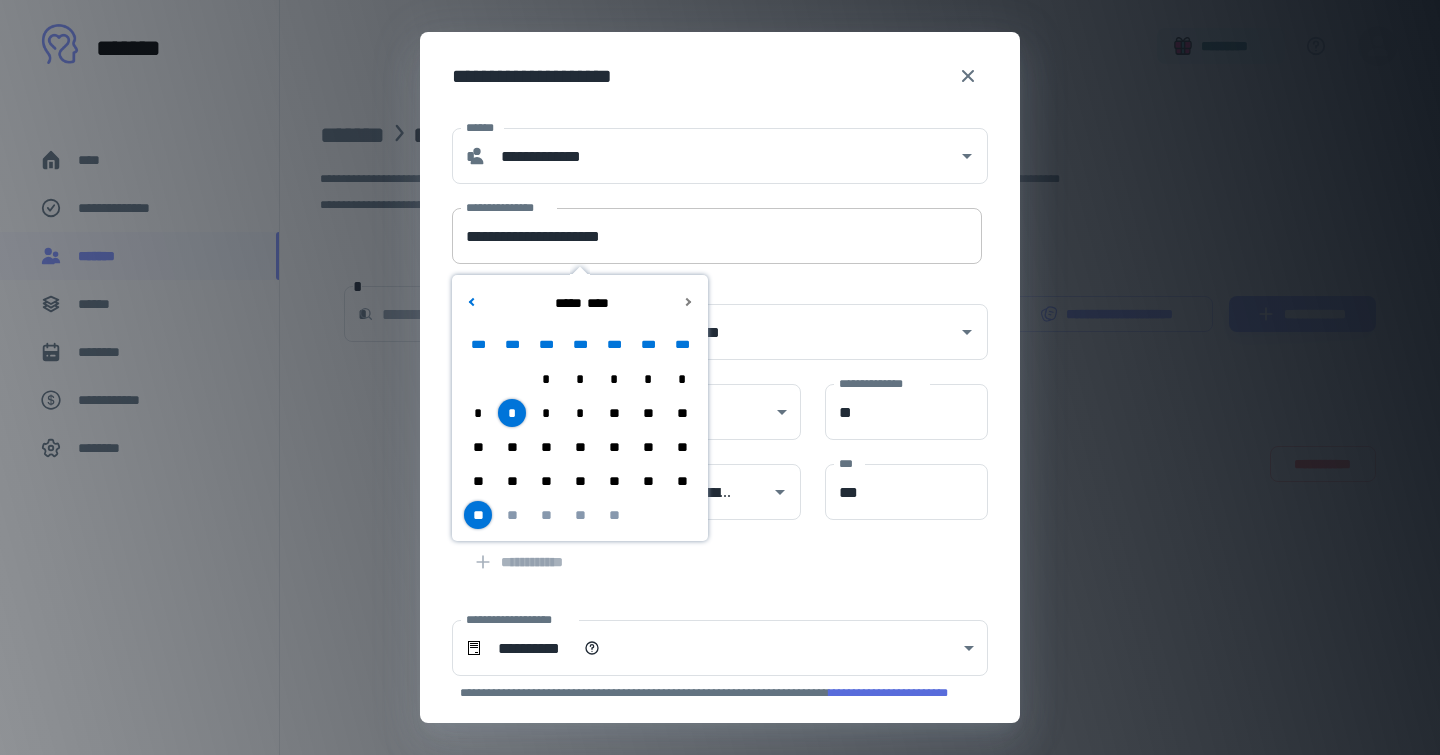 click on "**********" at bounding box center [717, 236] 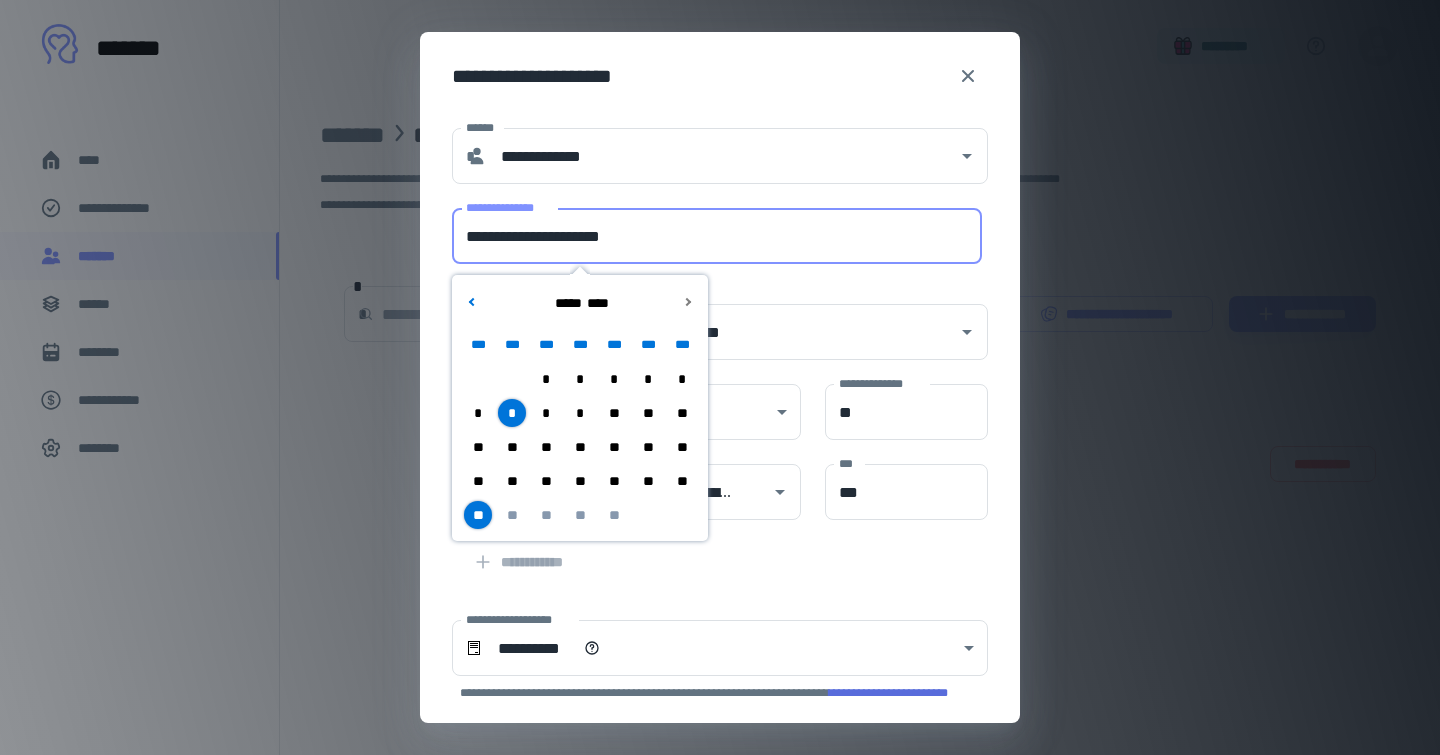 click on "**" at bounding box center [478, 515] 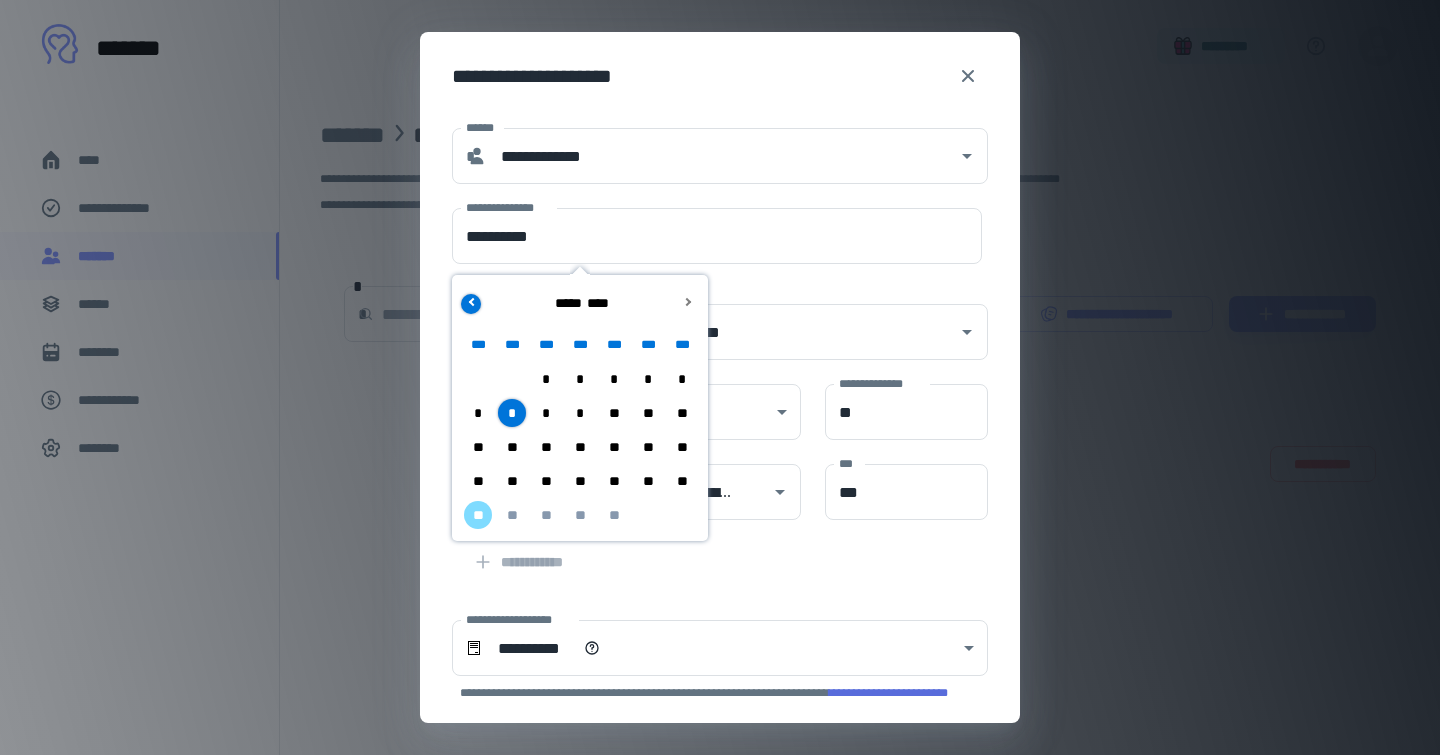 click at bounding box center [471, 304] 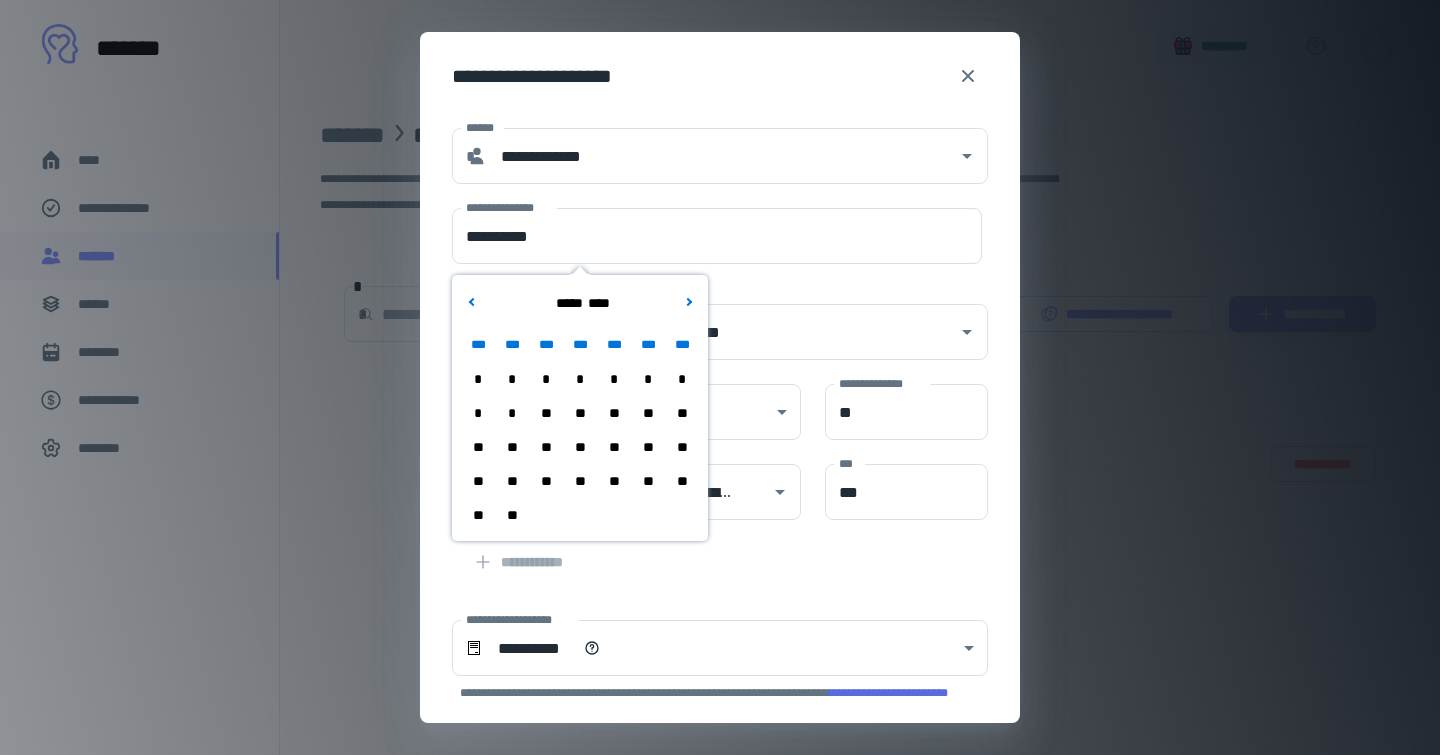 click on "**" at bounding box center [580, 481] 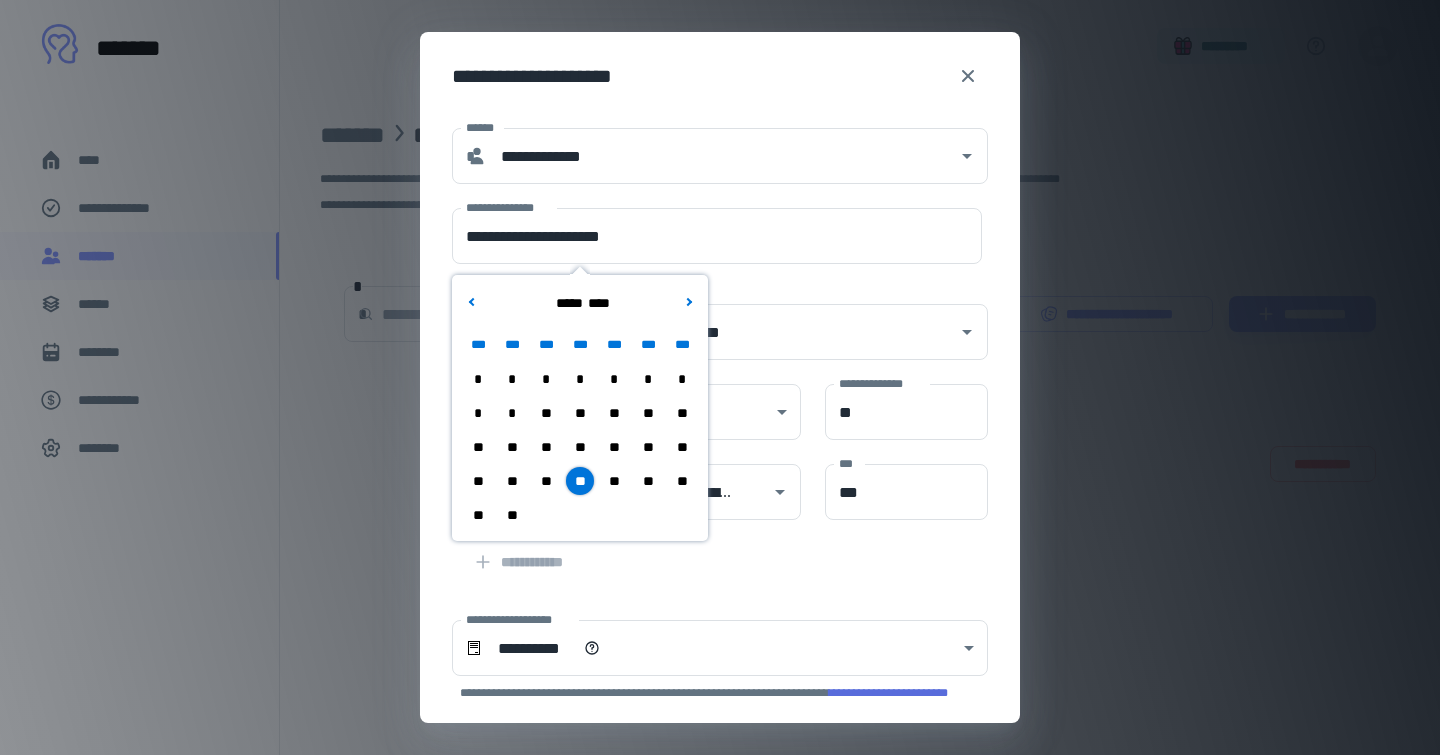 click on "*" at bounding box center [512, 379] 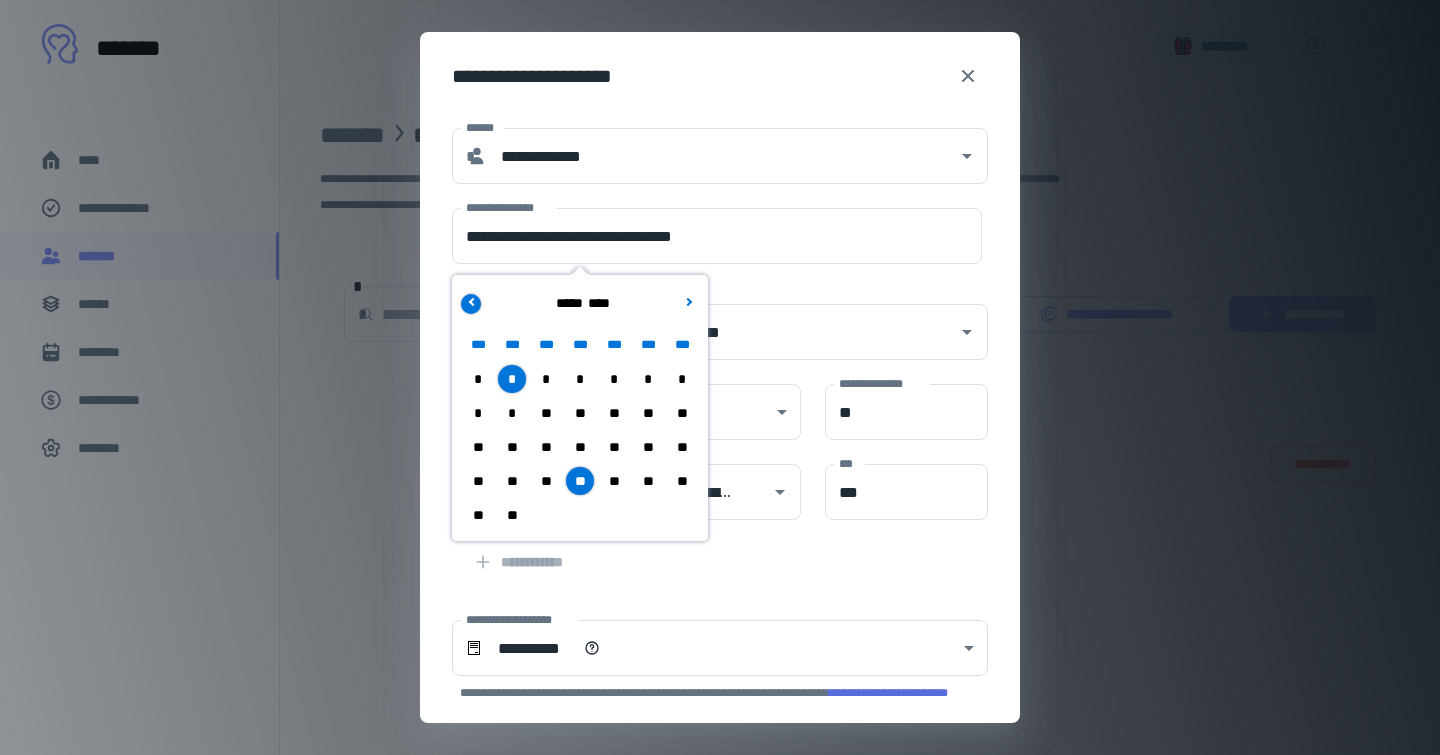 click at bounding box center [472, 301] 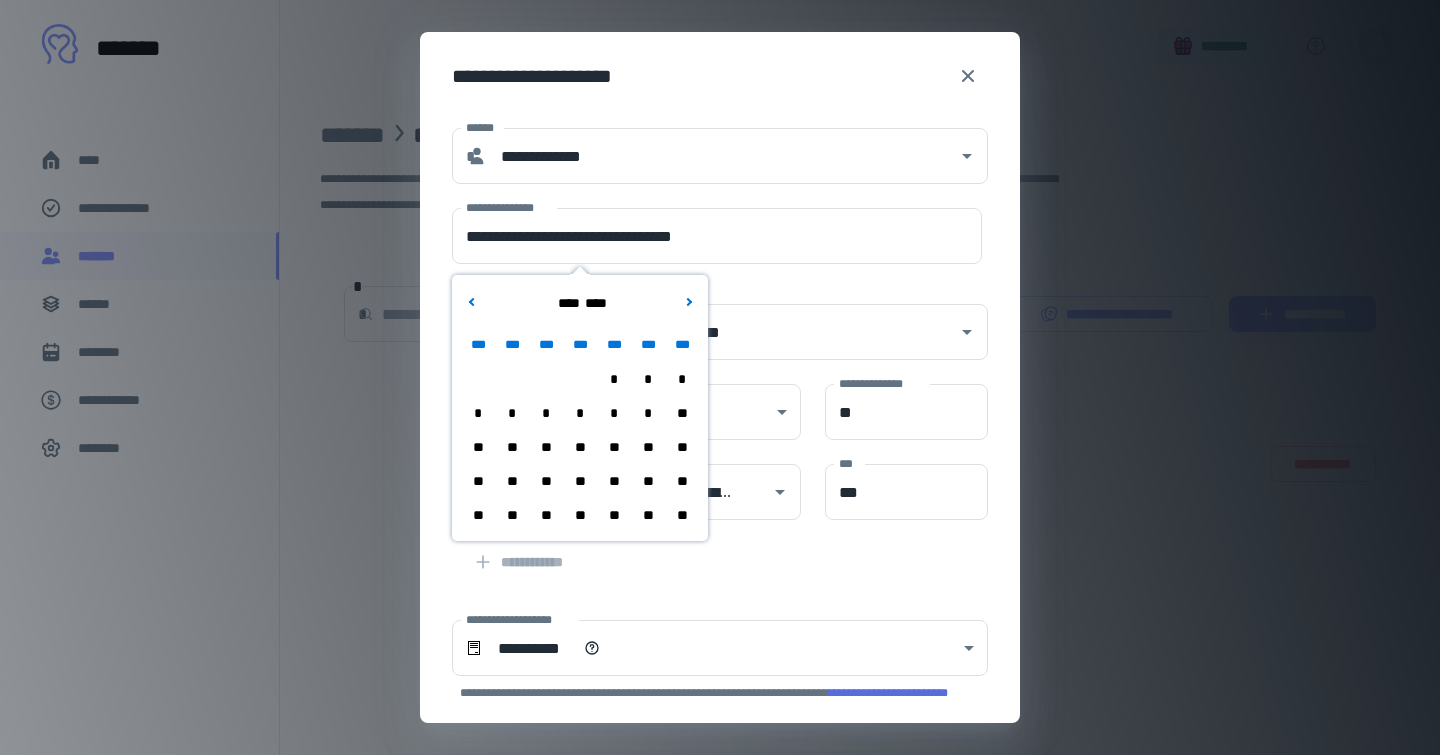 click on "**" at bounding box center (512, 515) 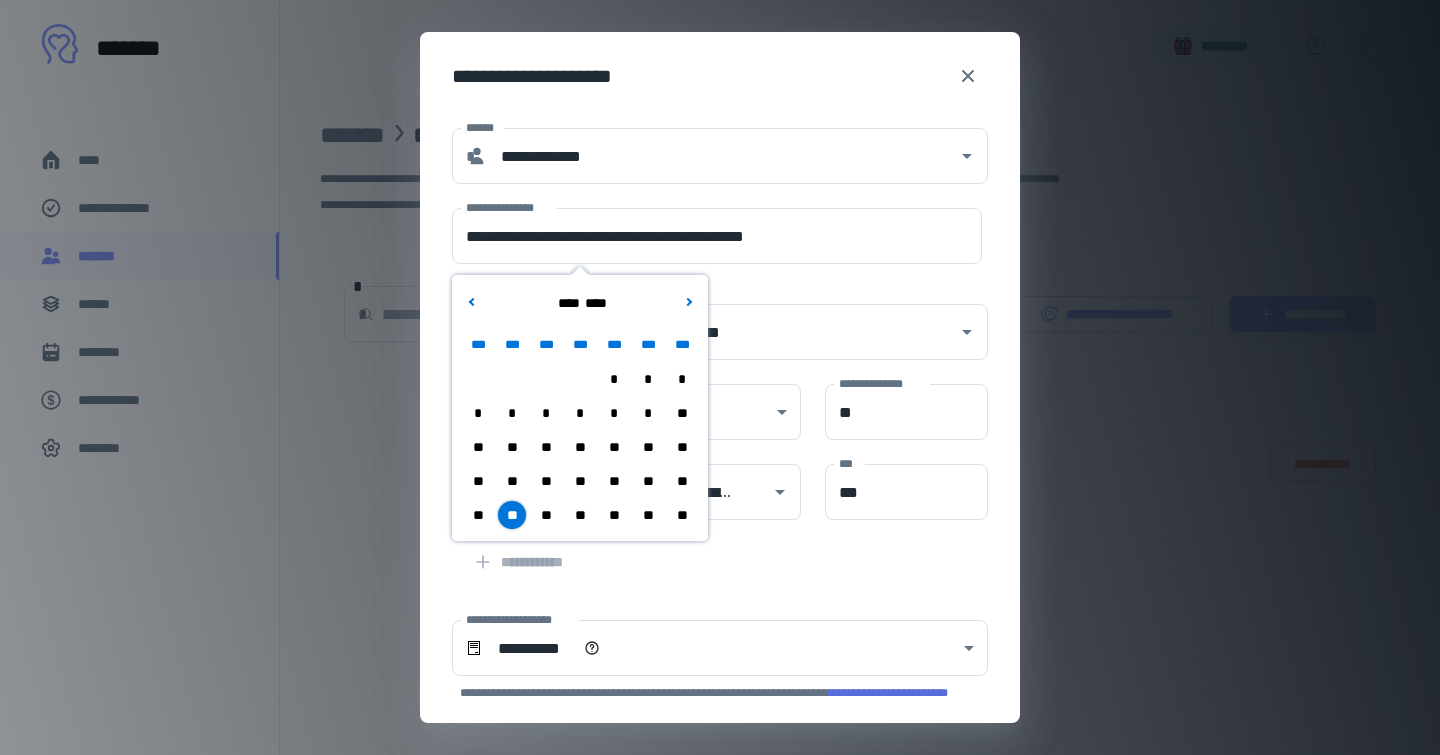 click on "**" at bounding box center [512, 481] 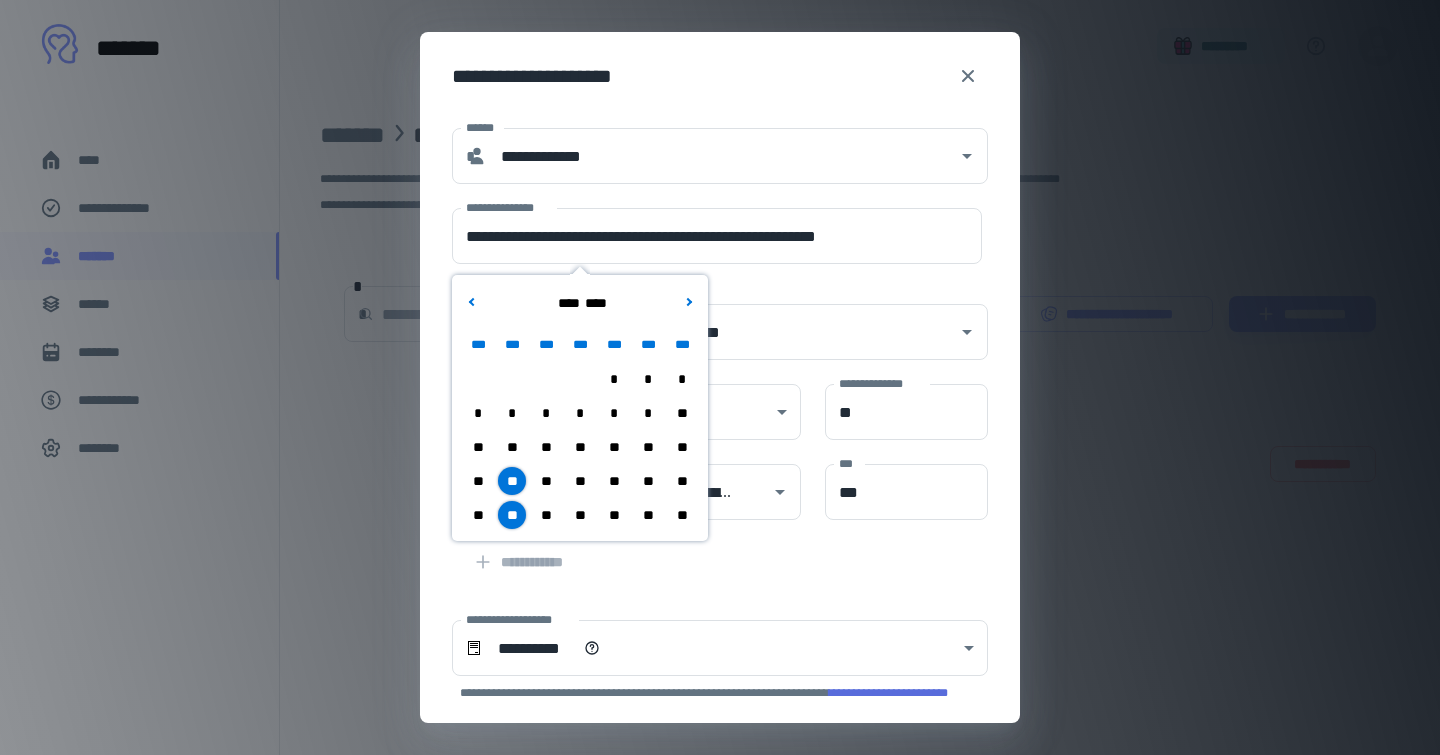 click on "**********" at bounding box center (720, 556) 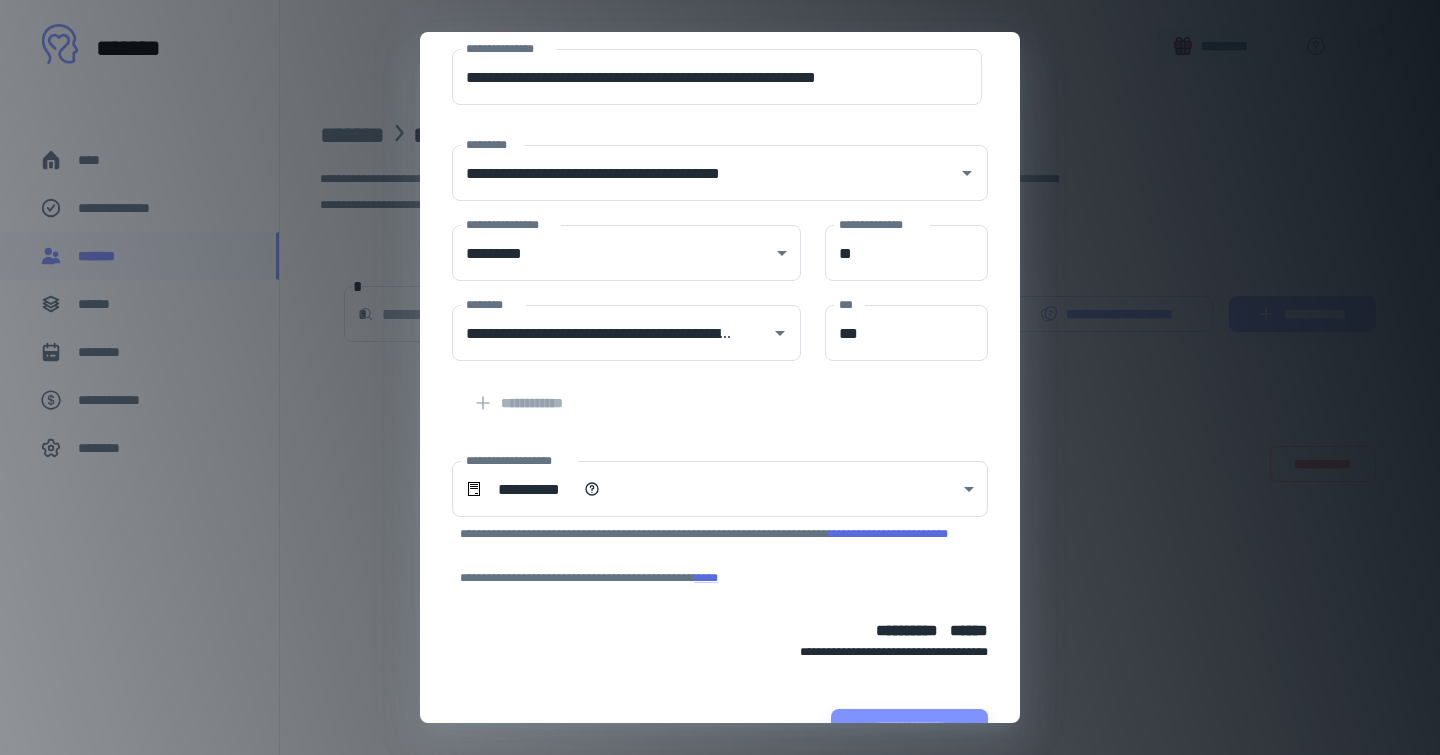 scroll, scrollTop: 78, scrollLeft: 0, axis: vertical 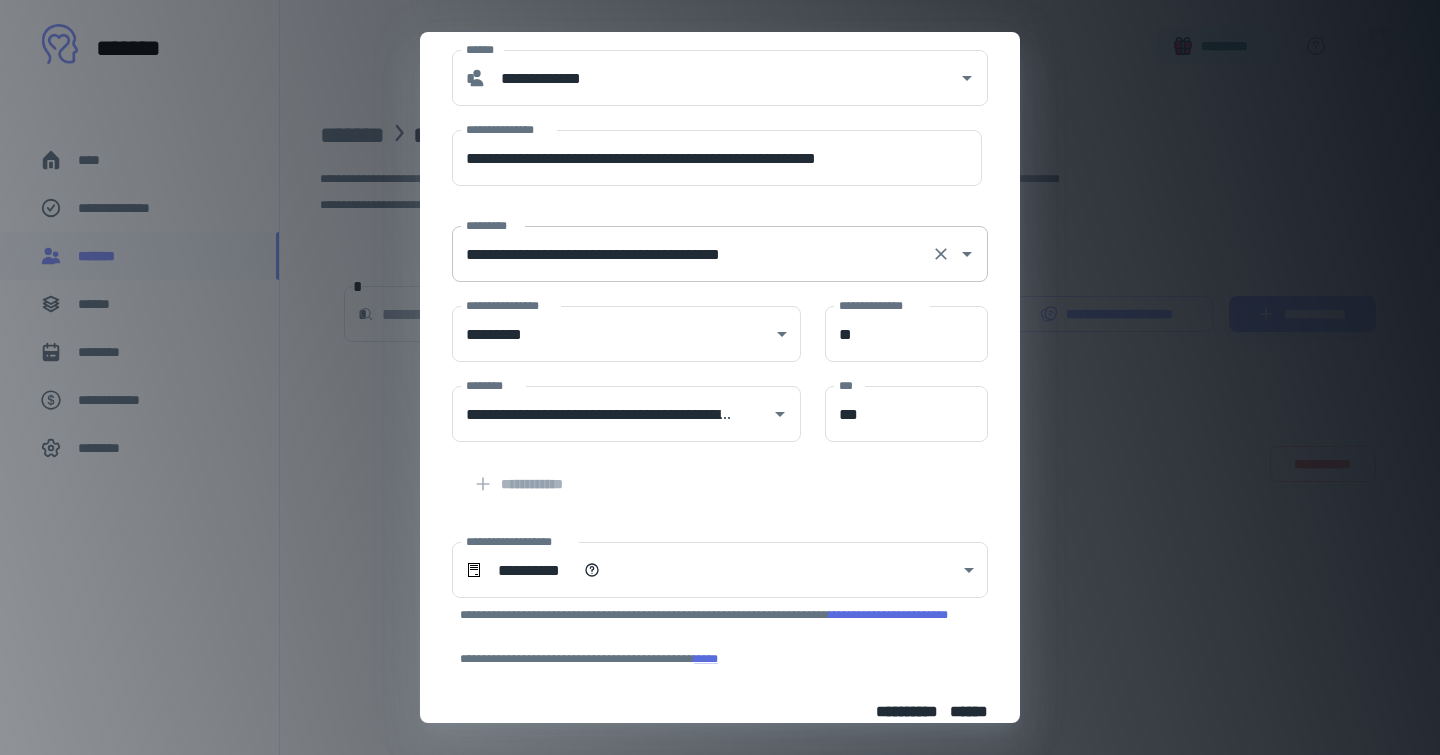 click on "**********" at bounding box center [692, 254] 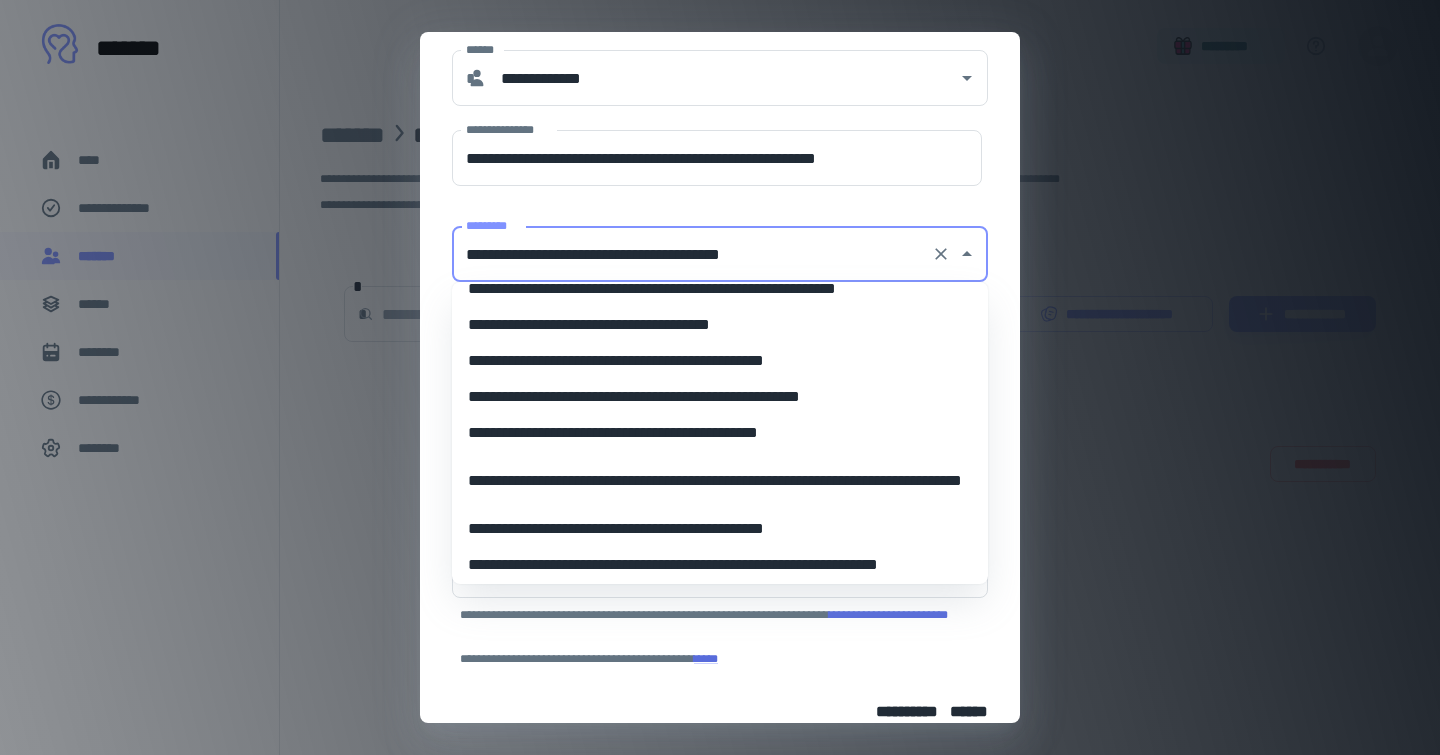 scroll, scrollTop: 10644, scrollLeft: 0, axis: vertical 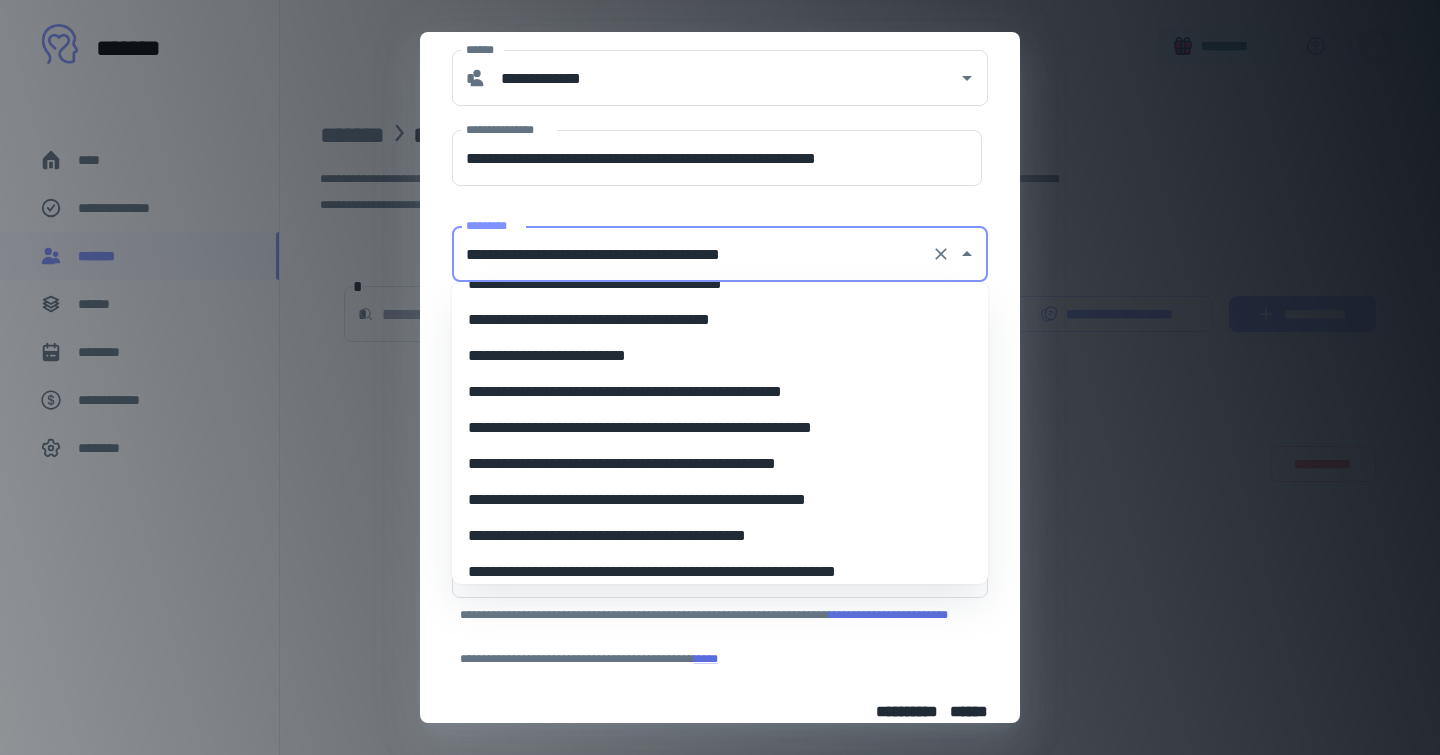 click on "**********" at bounding box center (692, 254) 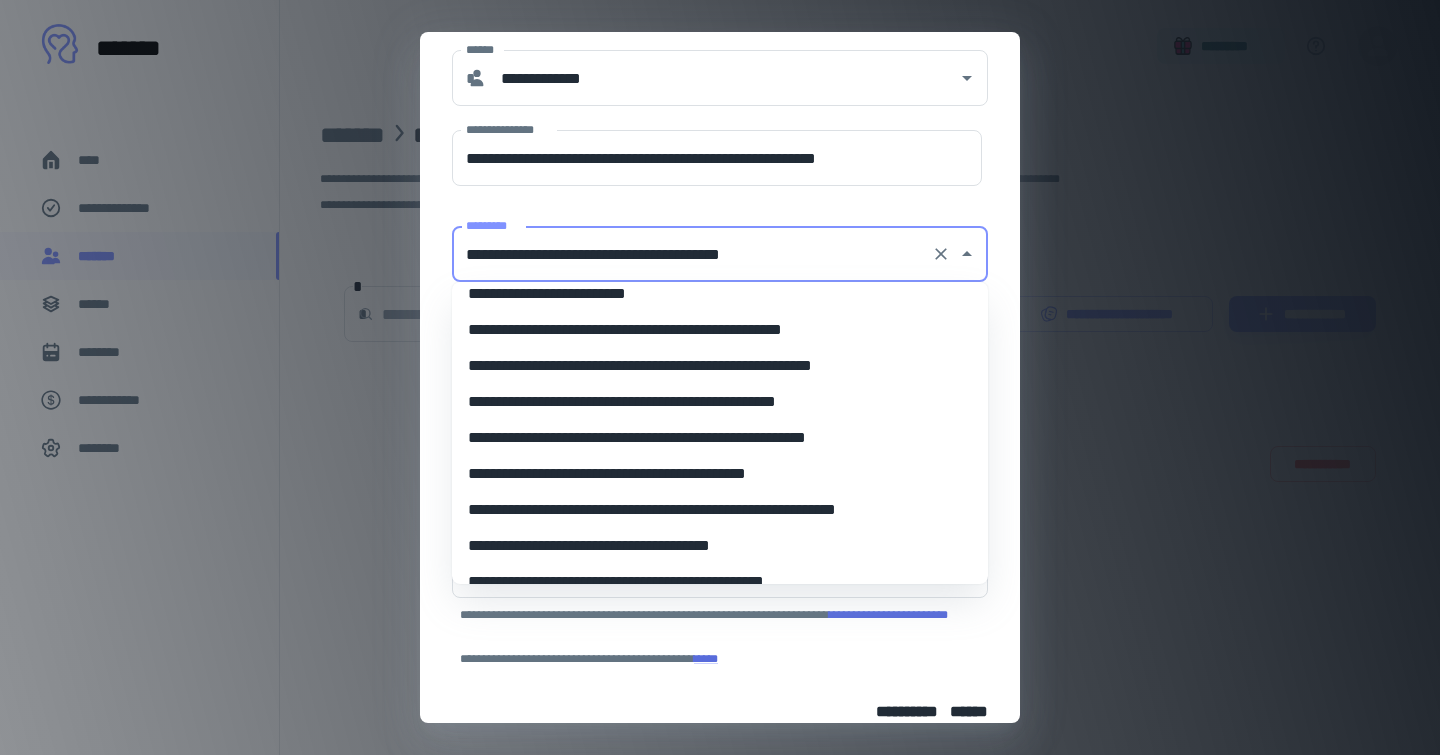scroll, scrollTop: 10698, scrollLeft: 0, axis: vertical 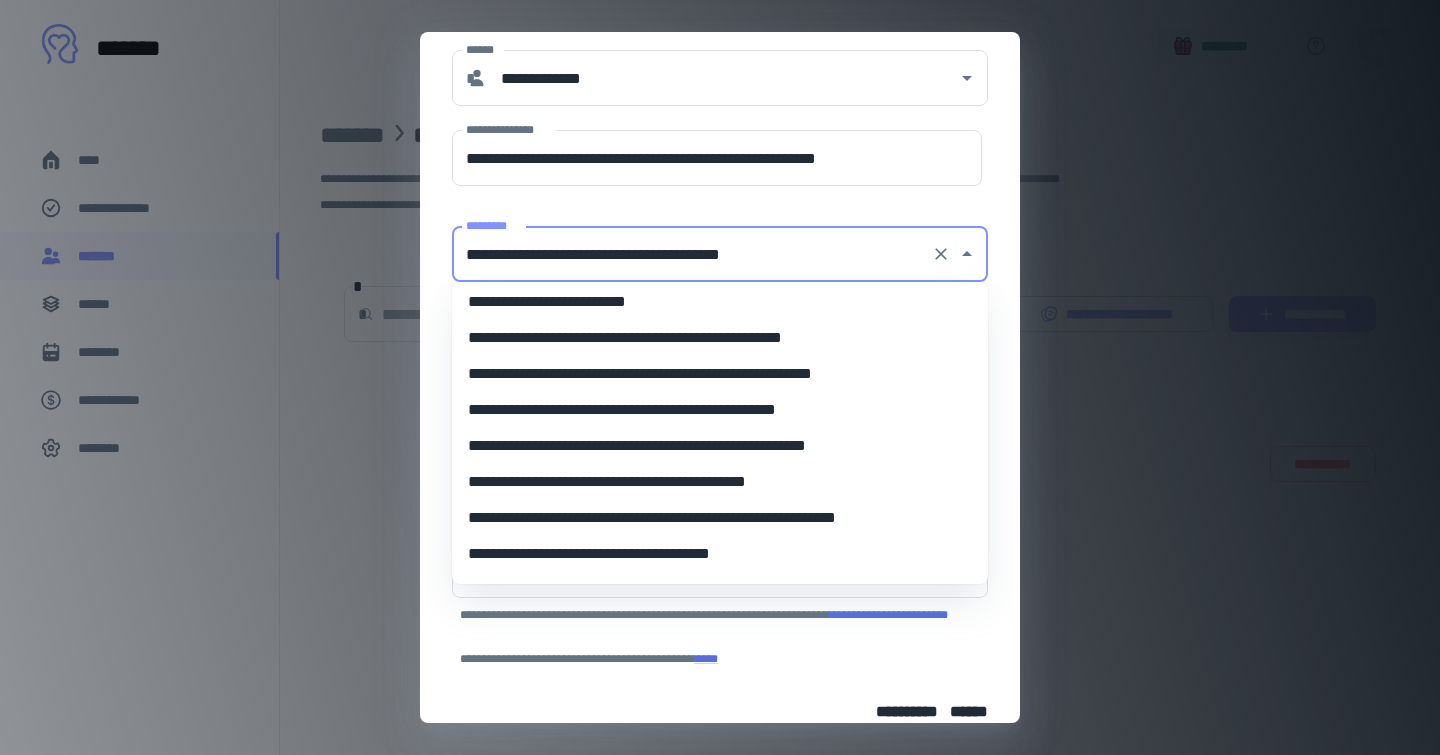 click on "**********" at bounding box center [720, 446] 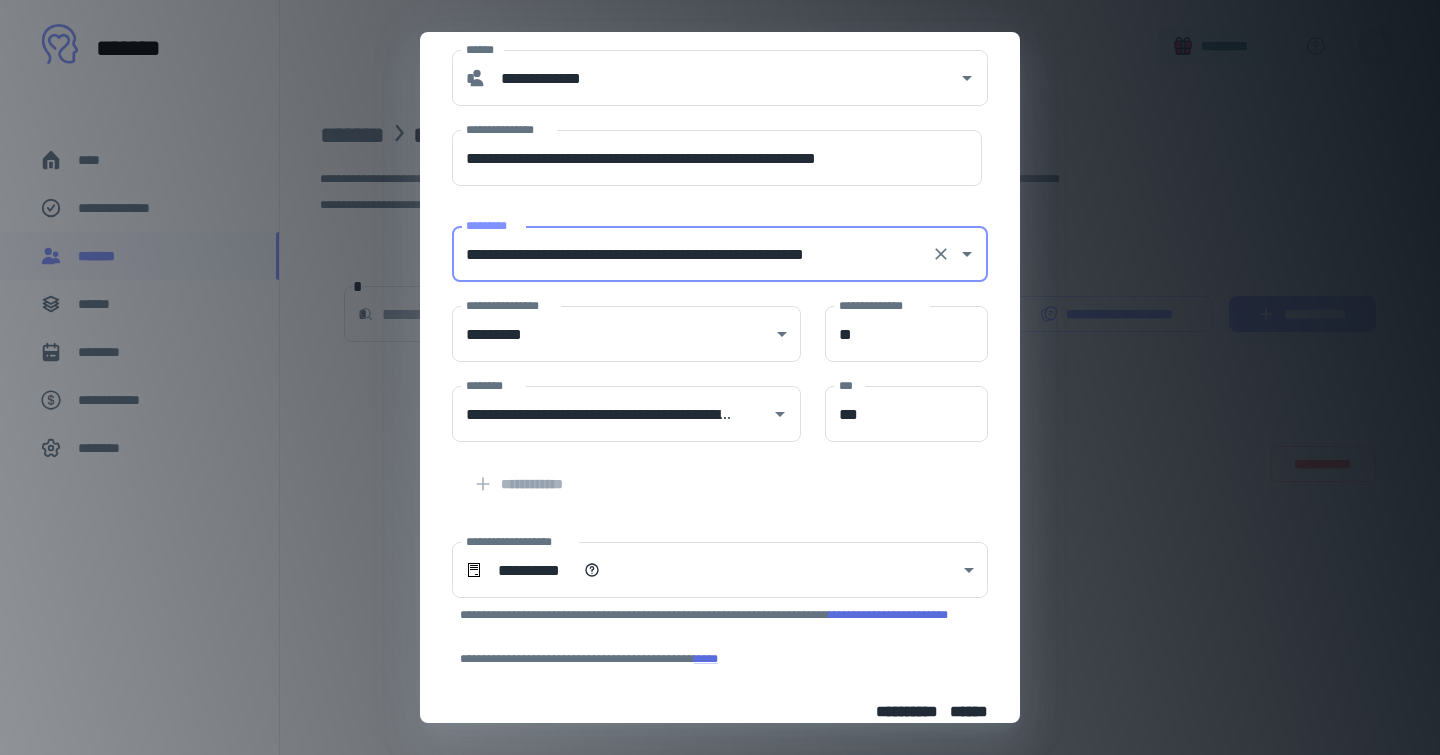 click on "**********" at bounding box center [692, 254] 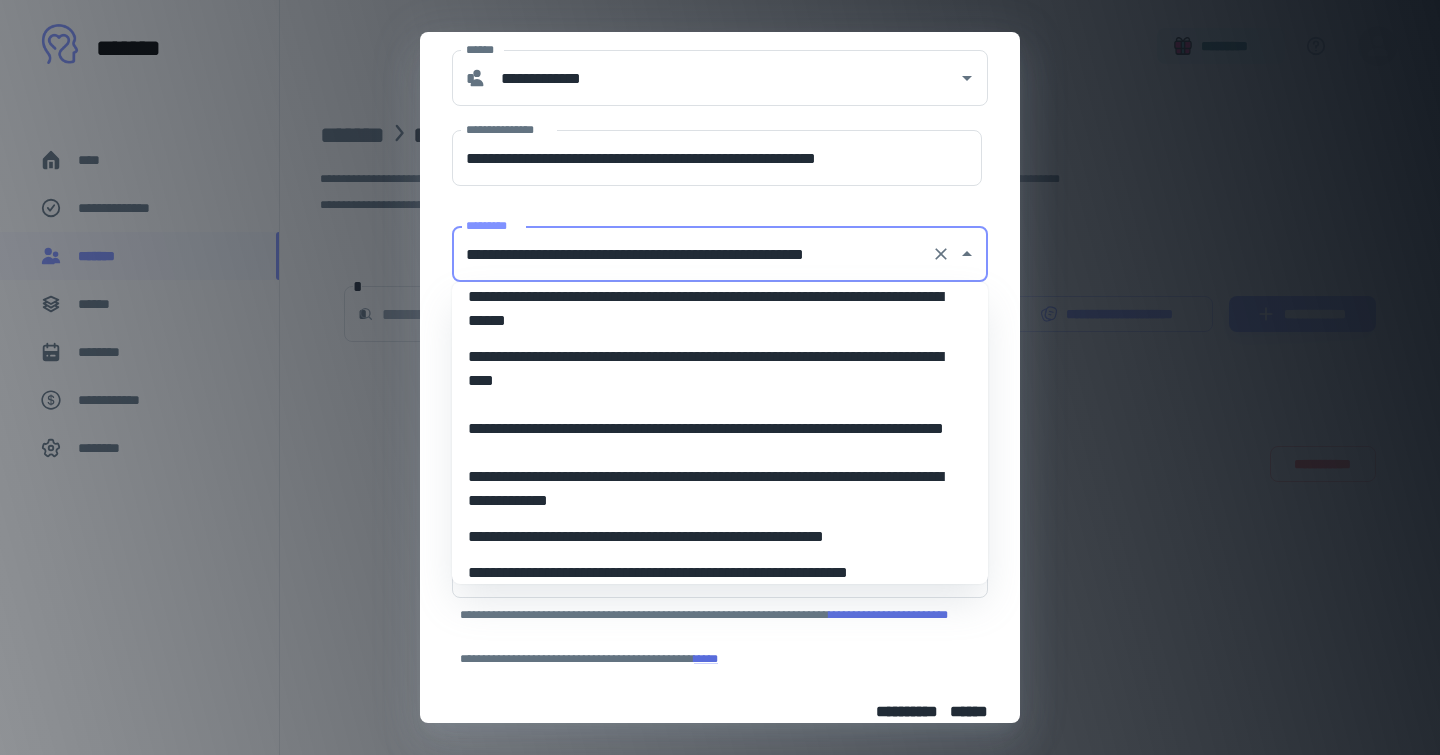 scroll, scrollTop: 1685, scrollLeft: 0, axis: vertical 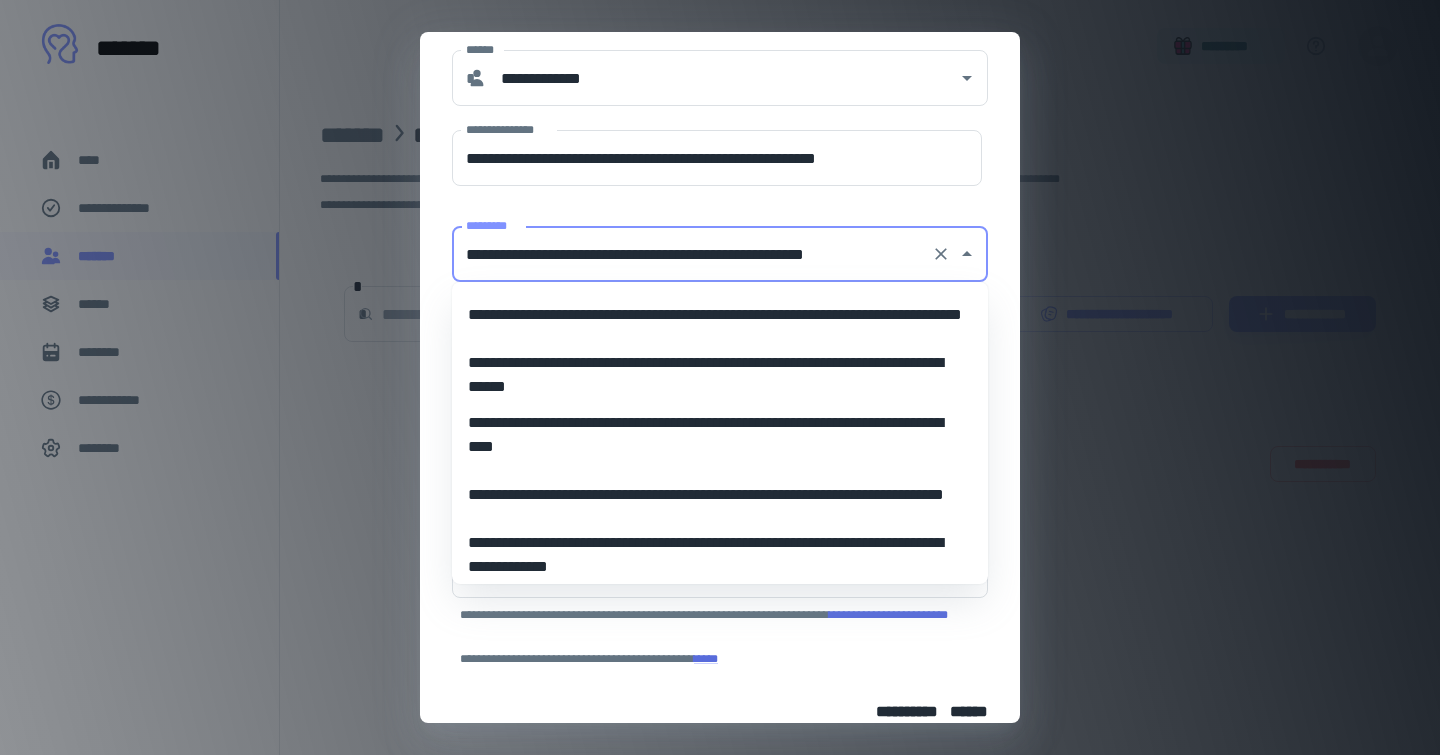 click on "**********" at bounding box center [692, 254] 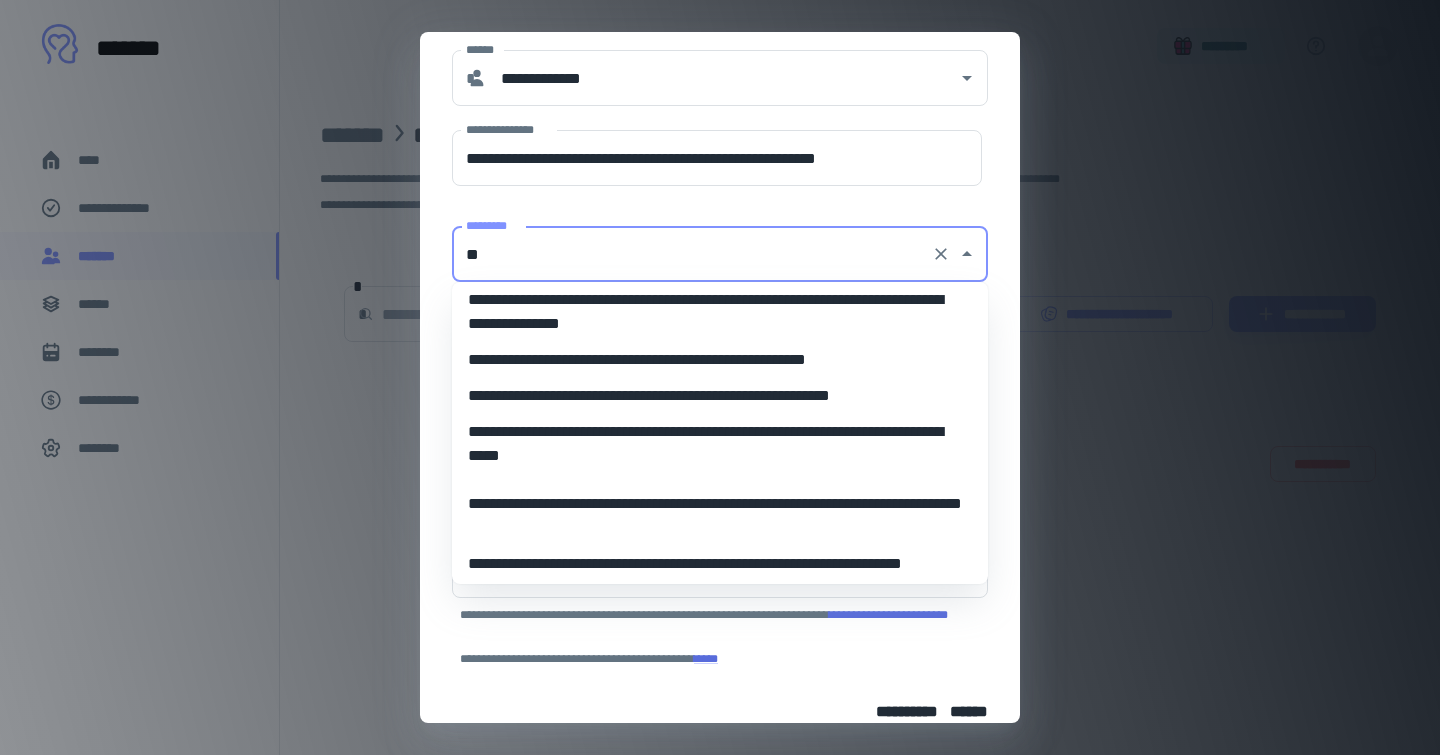 scroll, scrollTop: 8, scrollLeft: 0, axis: vertical 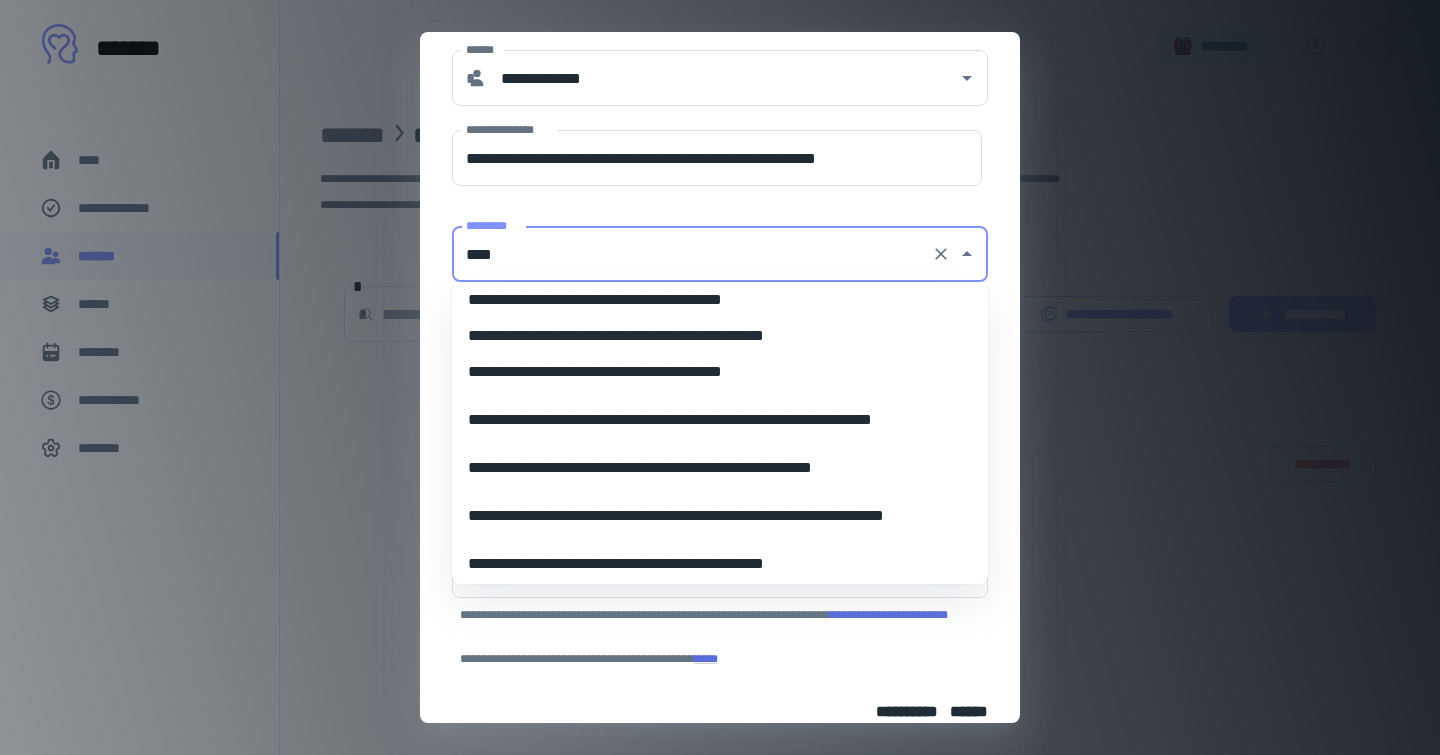 click on "**********" at bounding box center (720, 300) 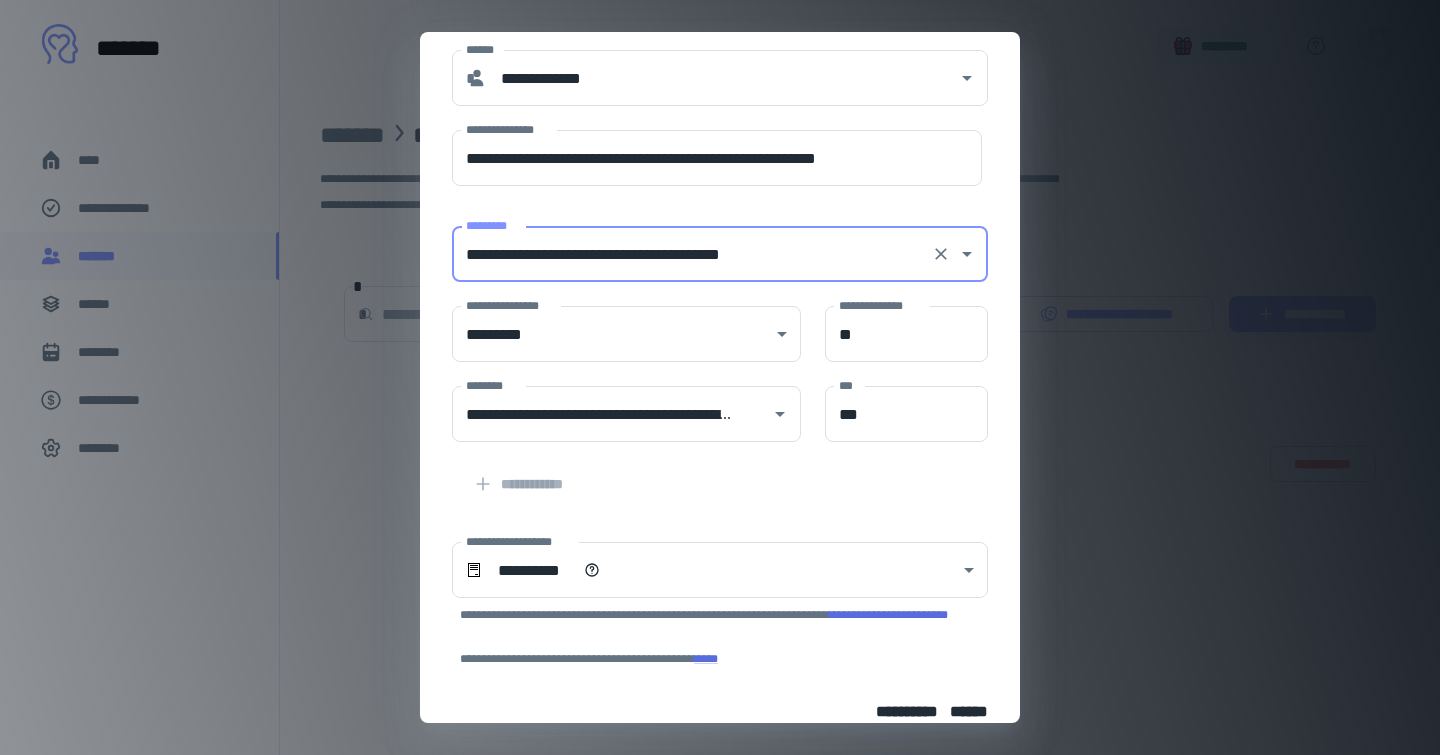 type on "**********" 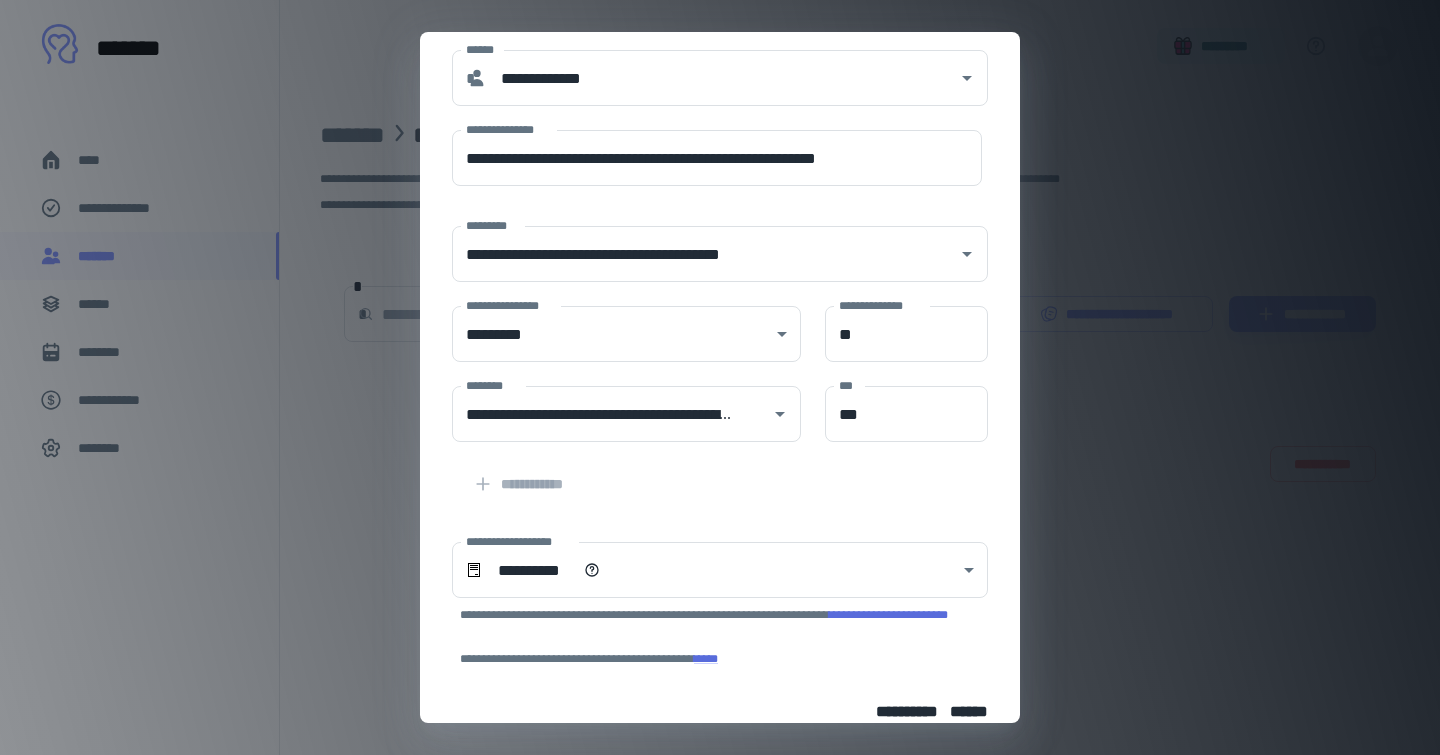 click on "**********" at bounding box center [708, 242] 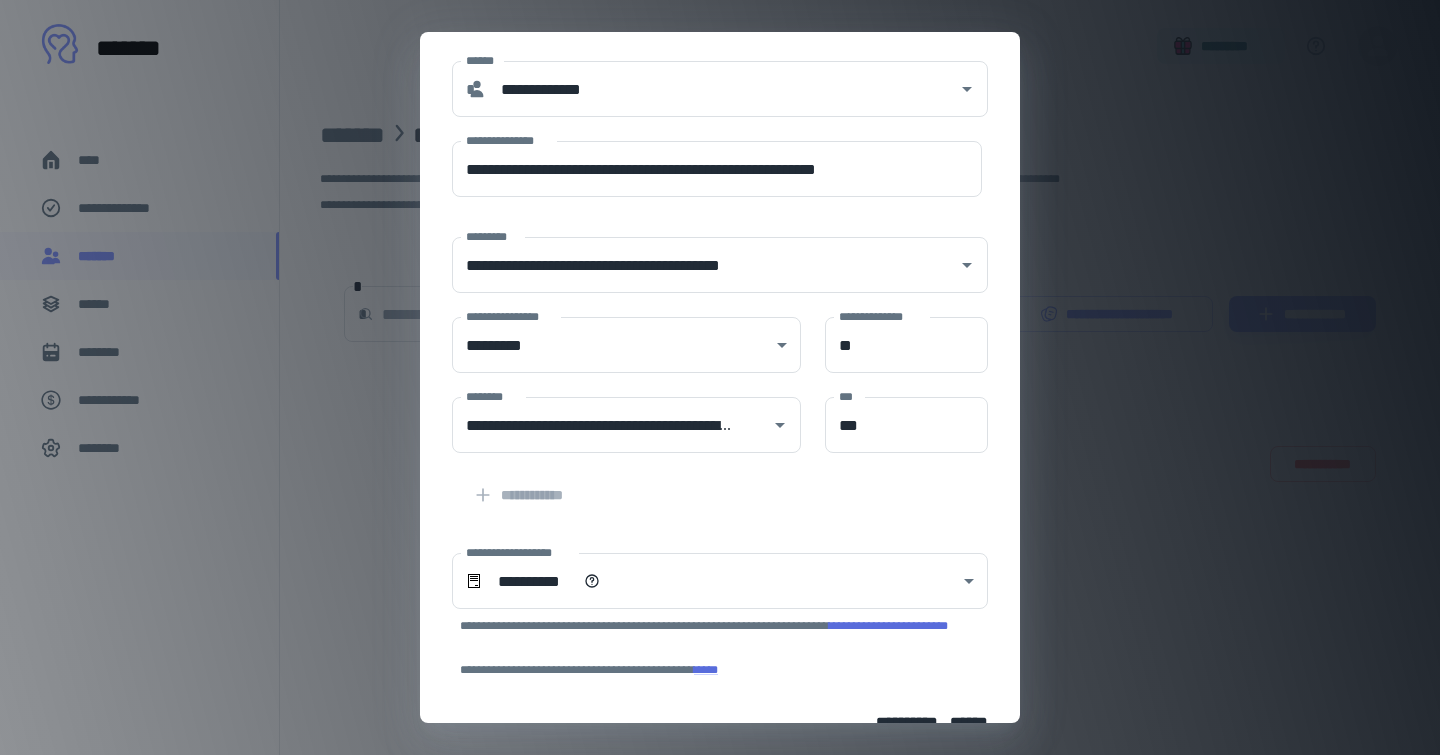 scroll, scrollTop: 213, scrollLeft: 0, axis: vertical 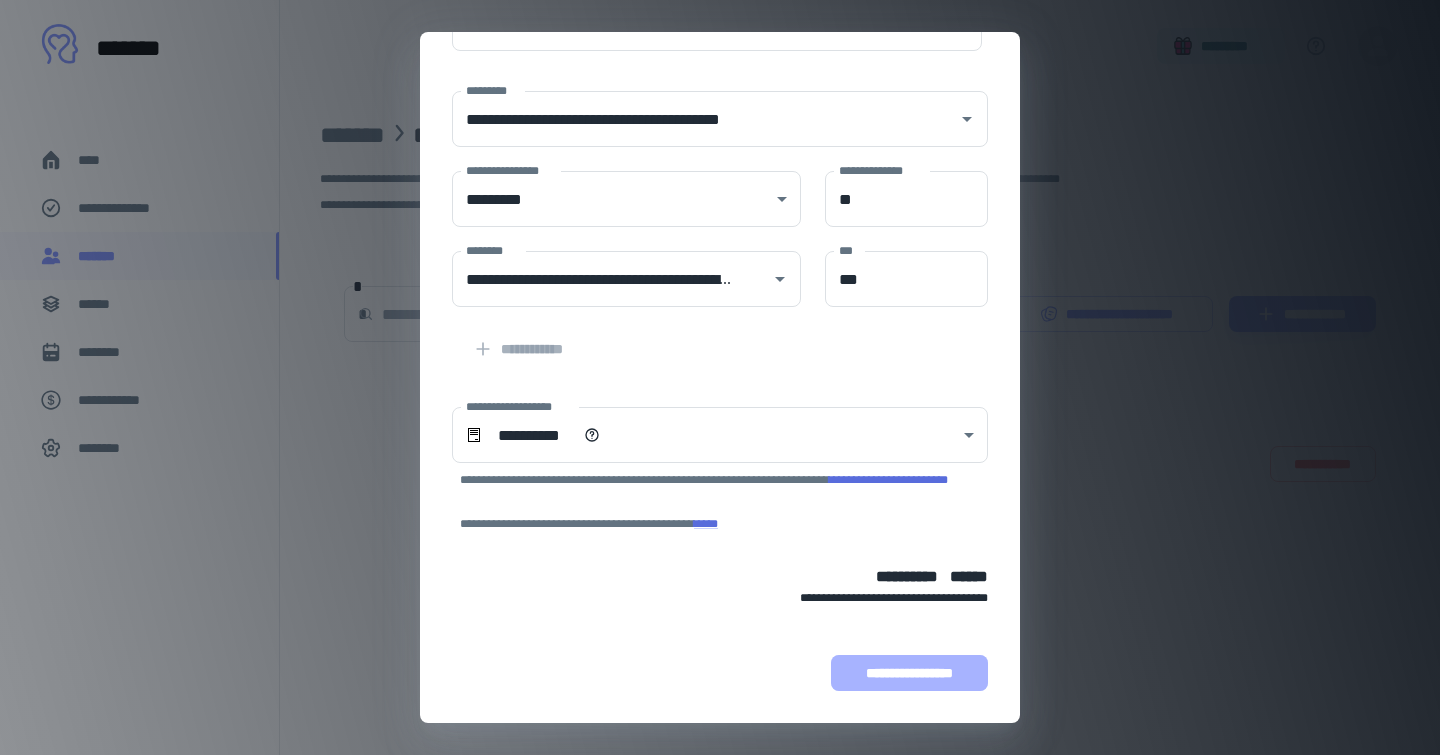click on "**********" at bounding box center (909, 673) 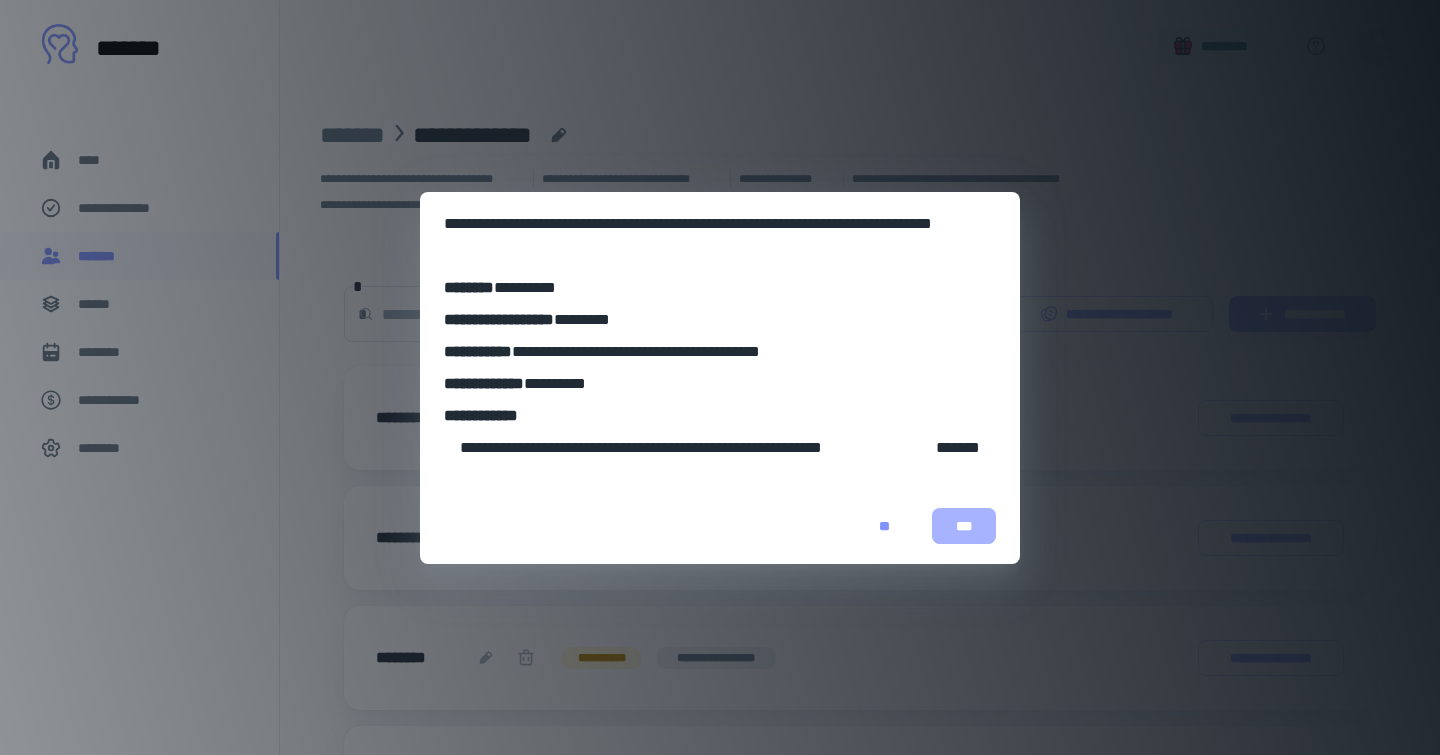click on "***" at bounding box center (964, 526) 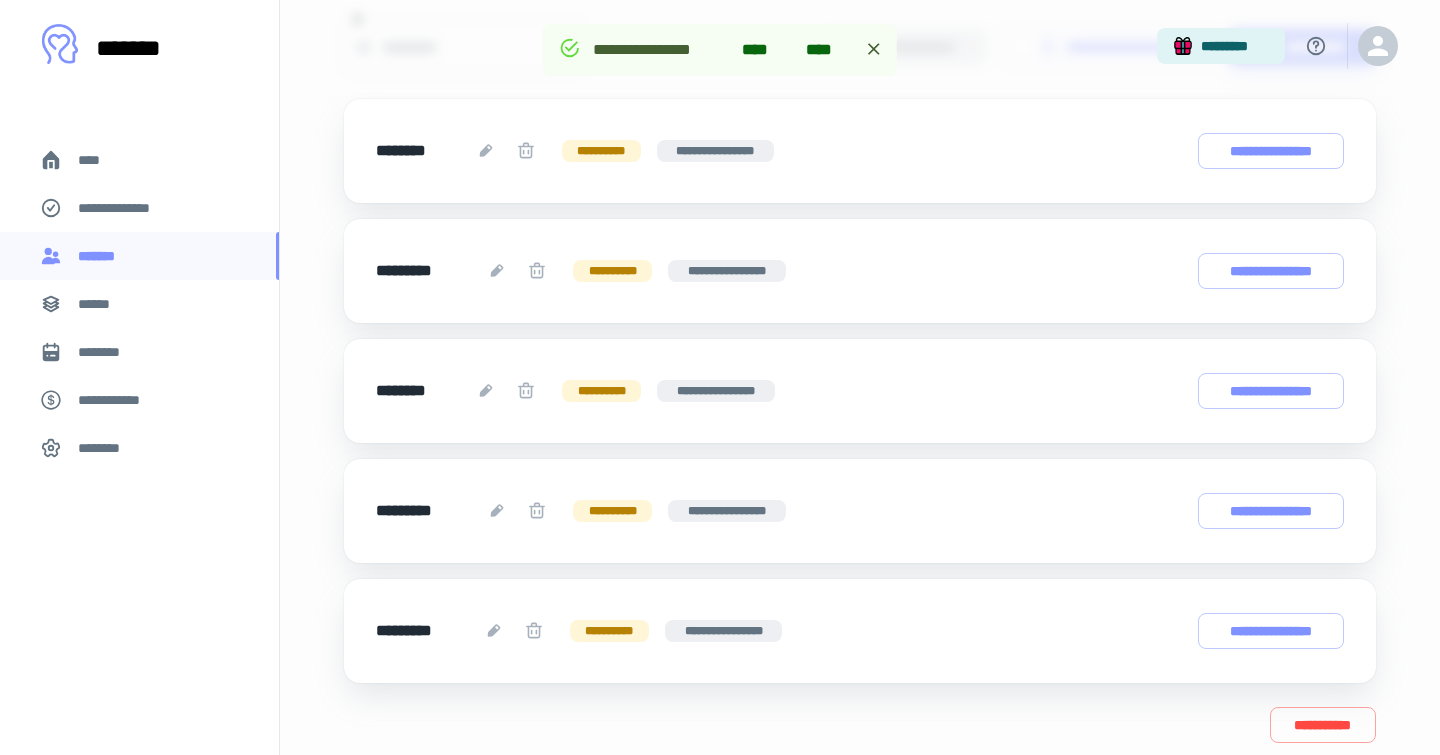 scroll, scrollTop: 0, scrollLeft: 0, axis: both 